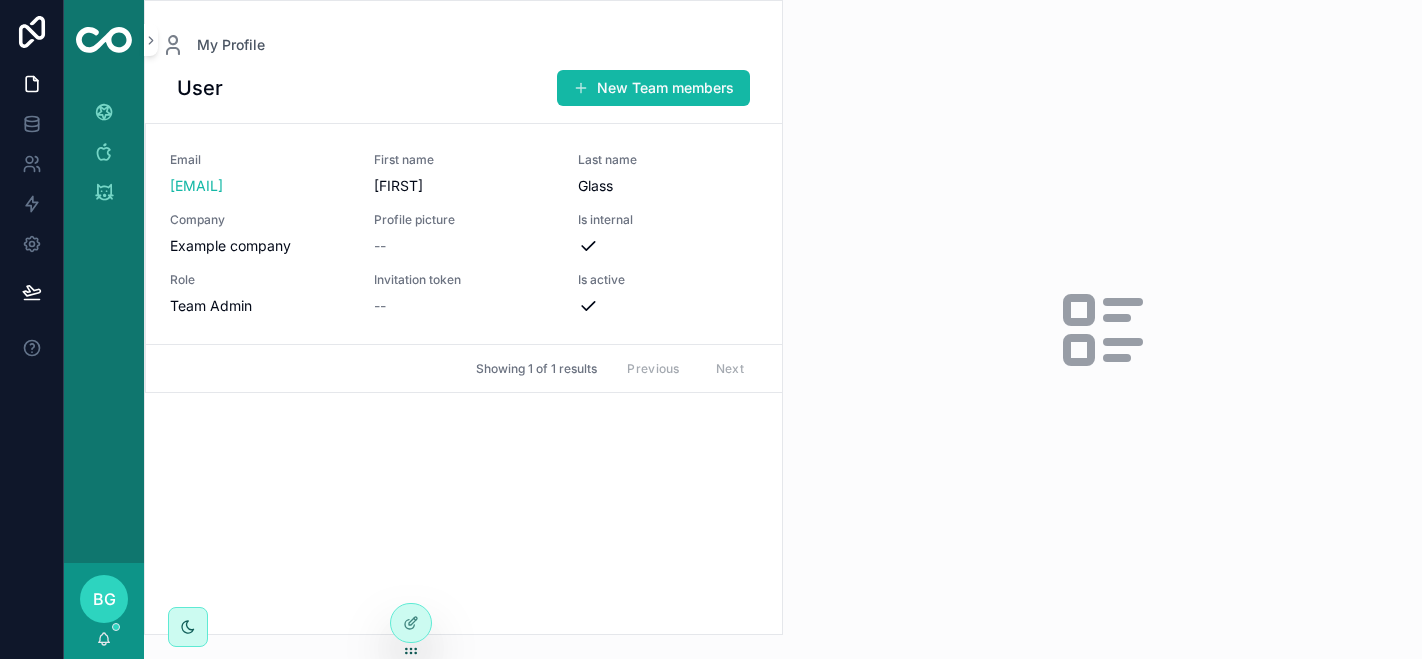 scroll, scrollTop: 0, scrollLeft: 0, axis: both 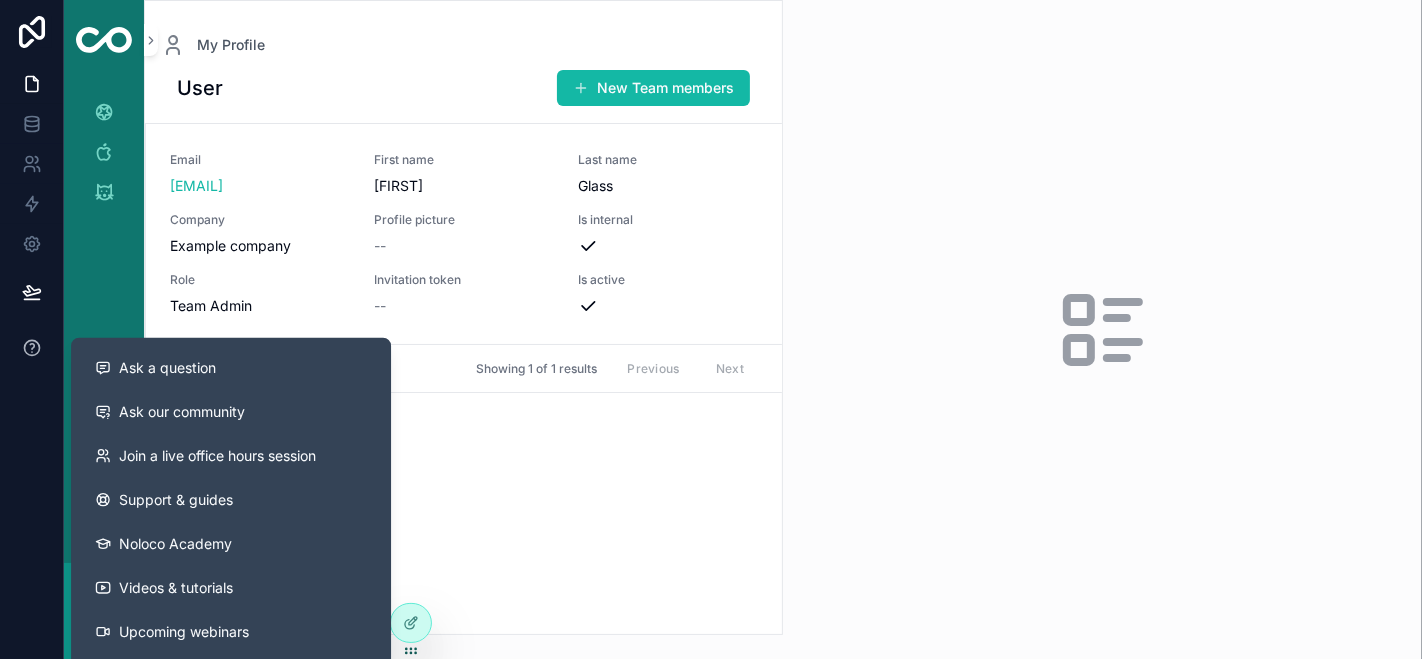 click 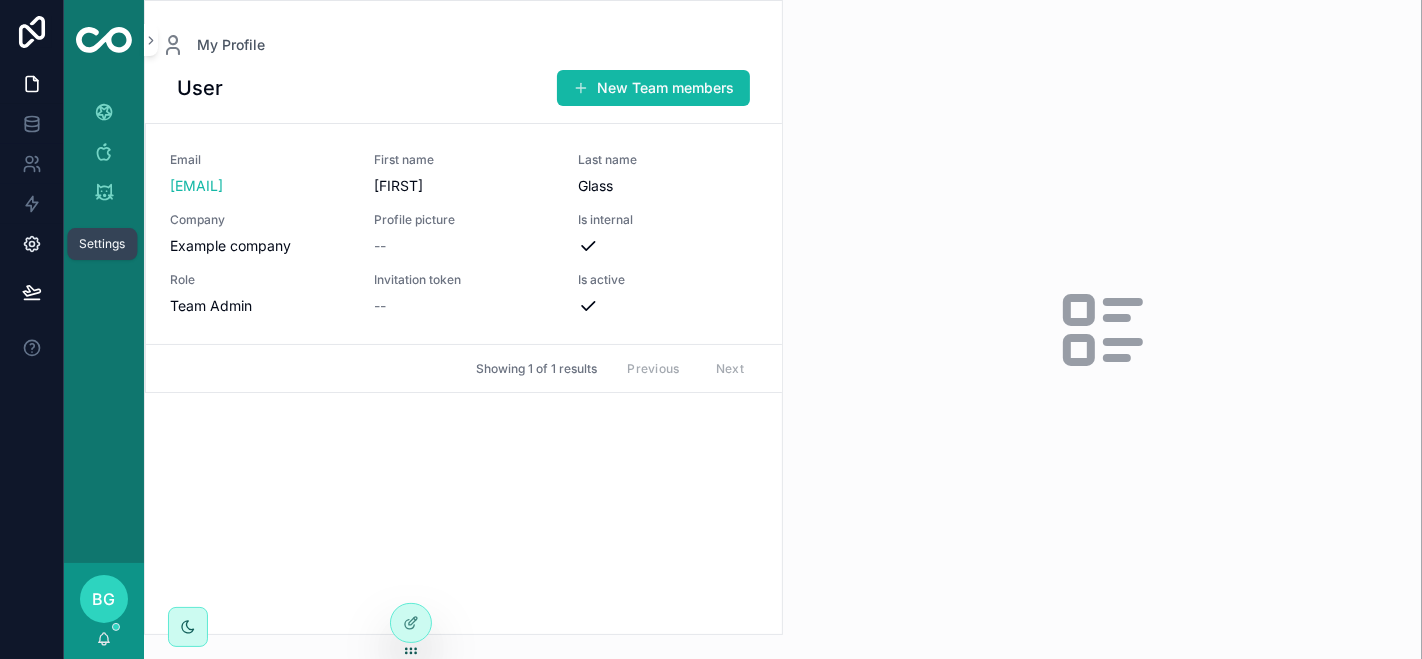 click at bounding box center [31, 244] 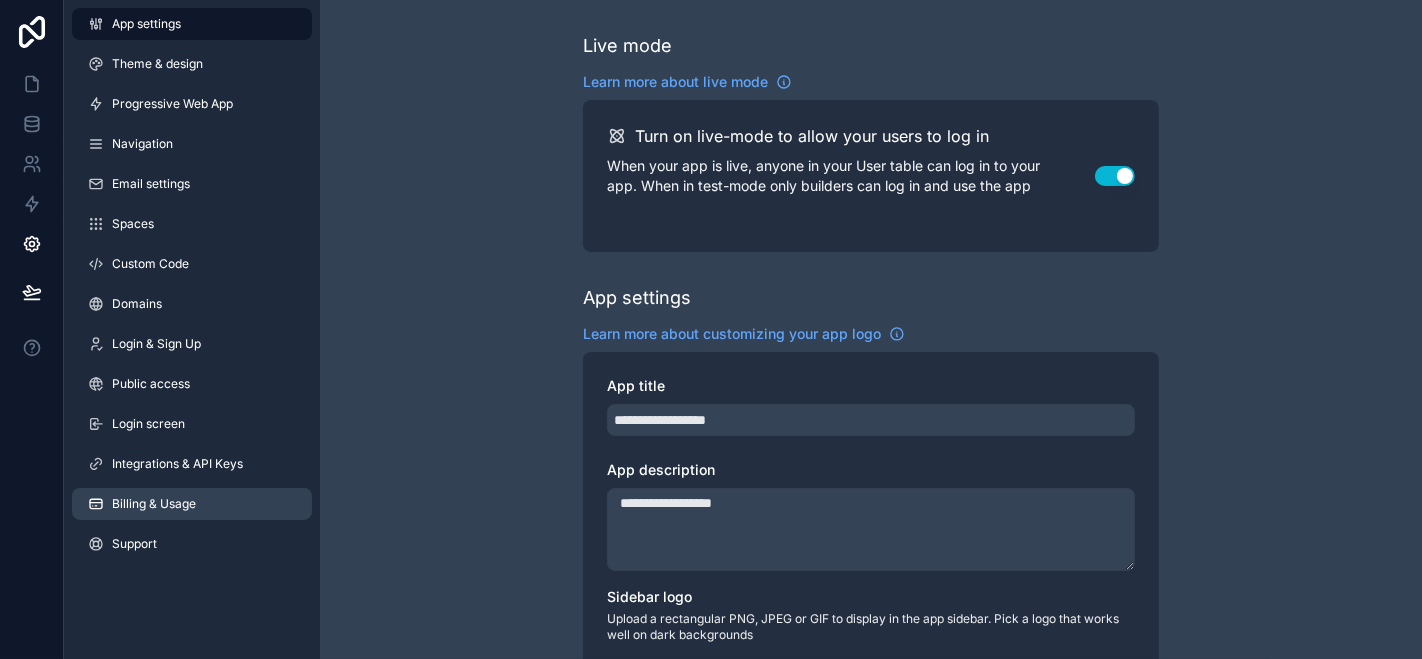 click on "Billing & Usage" at bounding box center [192, 504] 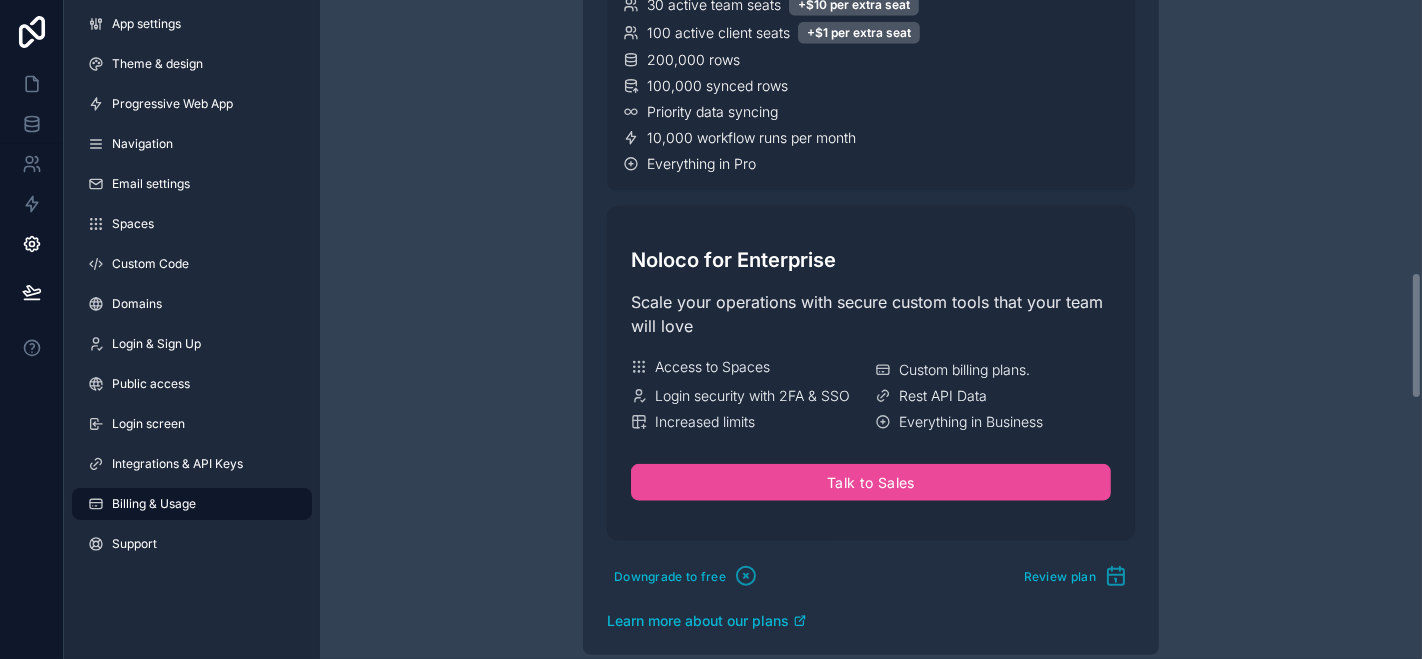 scroll, scrollTop: 1411, scrollLeft: 0, axis: vertical 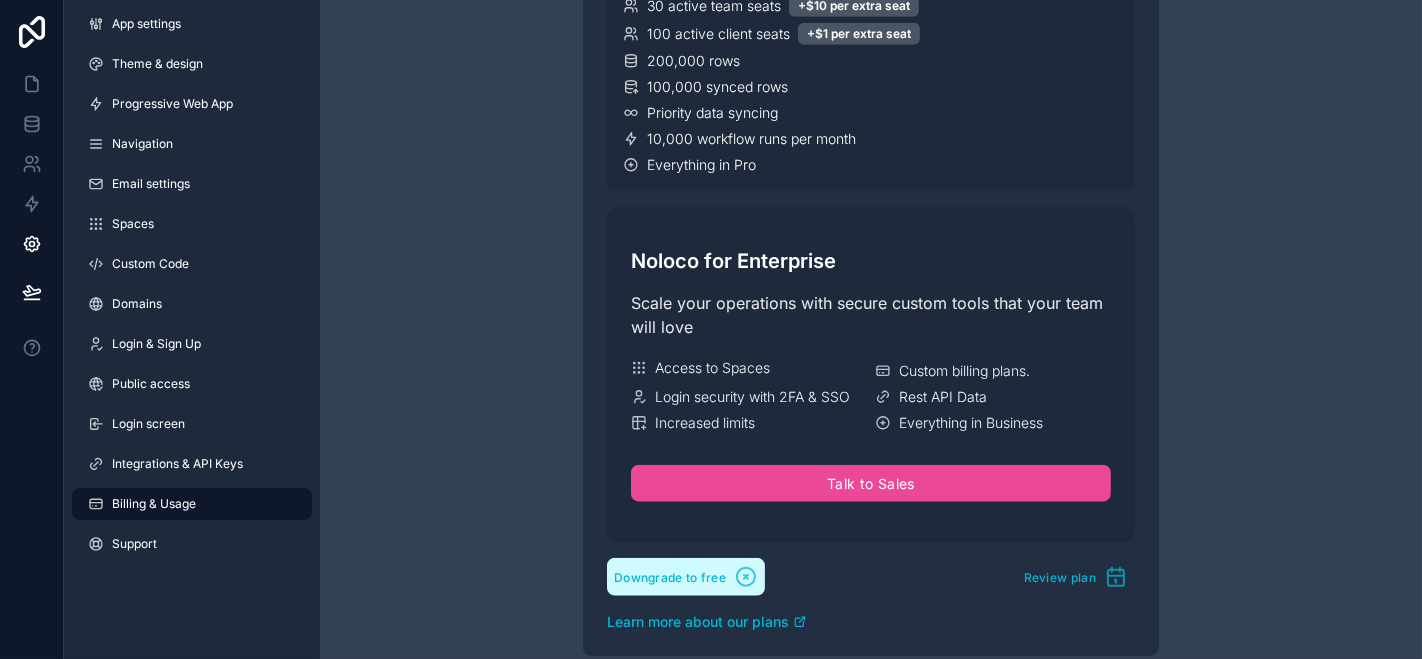 click 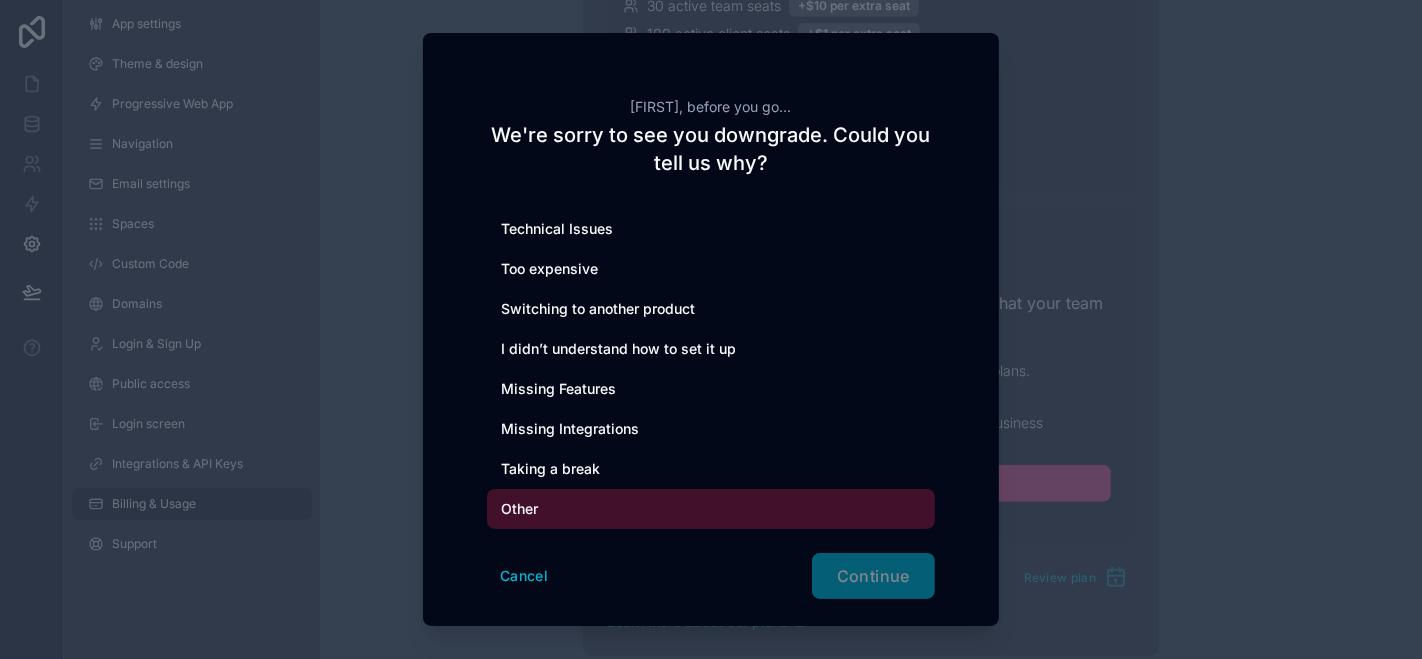 click on "Other" at bounding box center (711, 509) 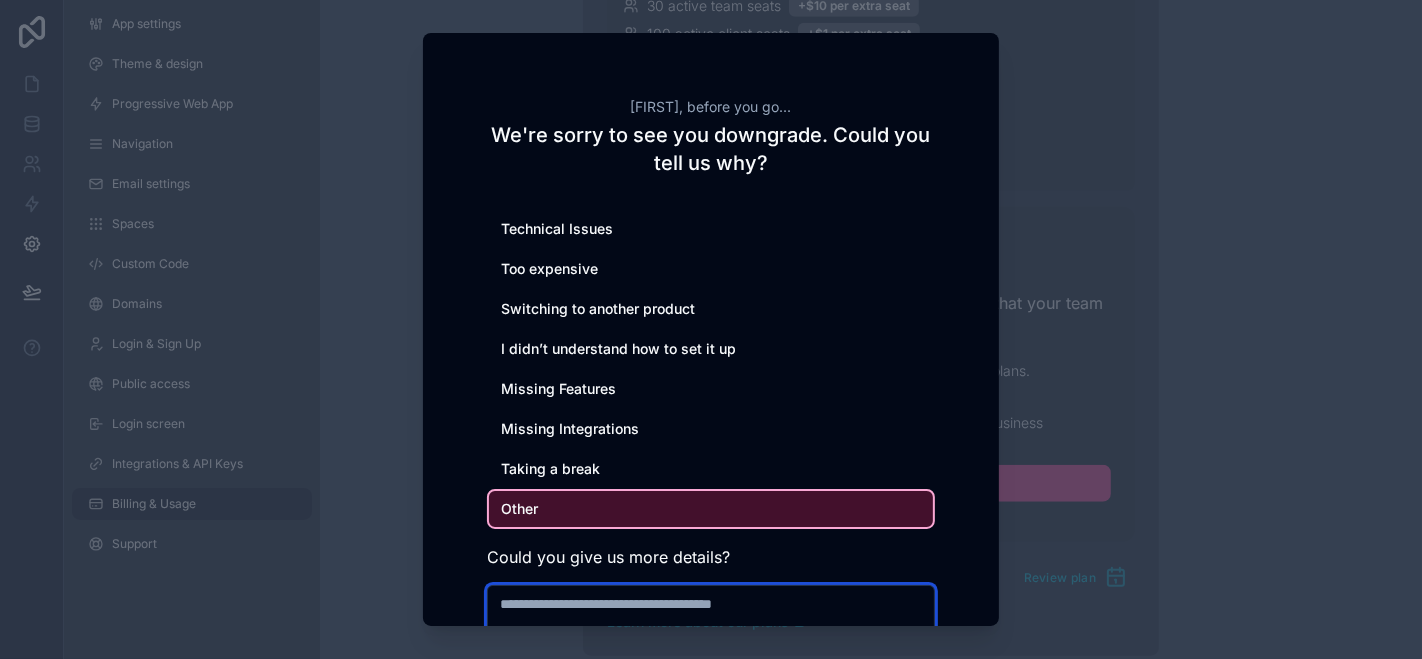 click at bounding box center (711, 624) 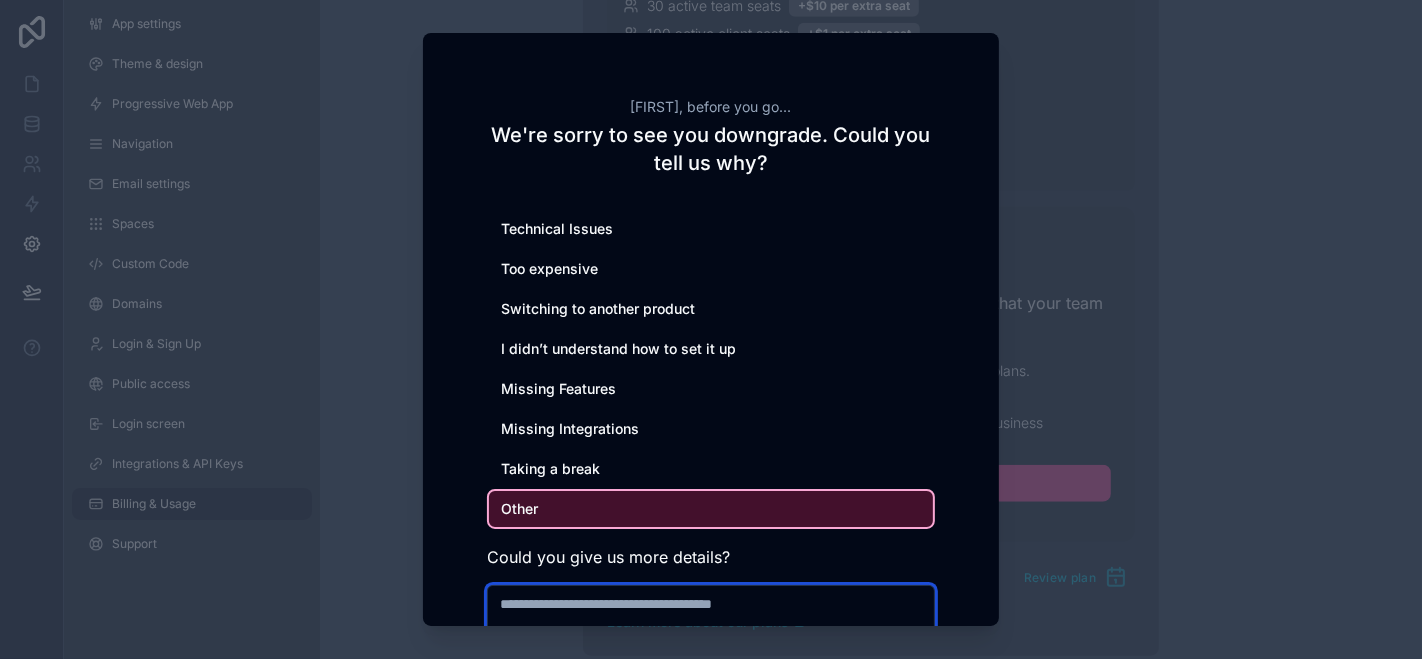 type on "*" 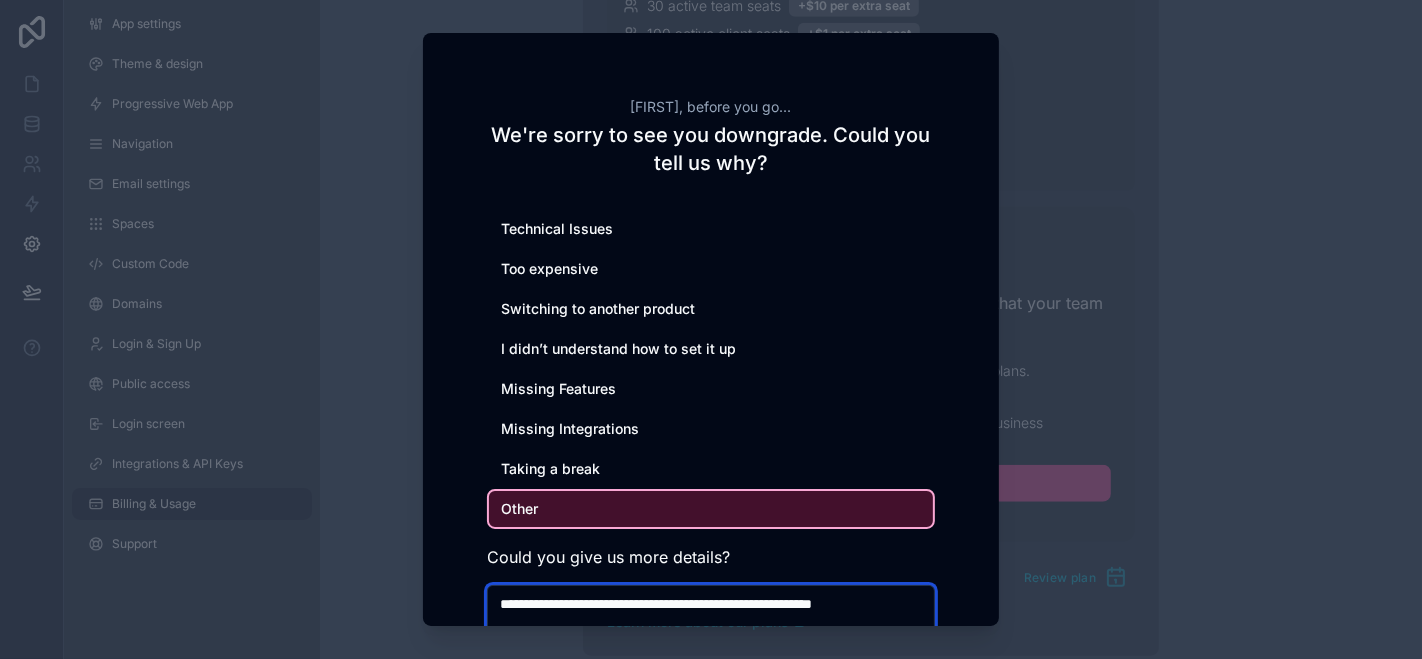 scroll, scrollTop: 6, scrollLeft: 0, axis: vertical 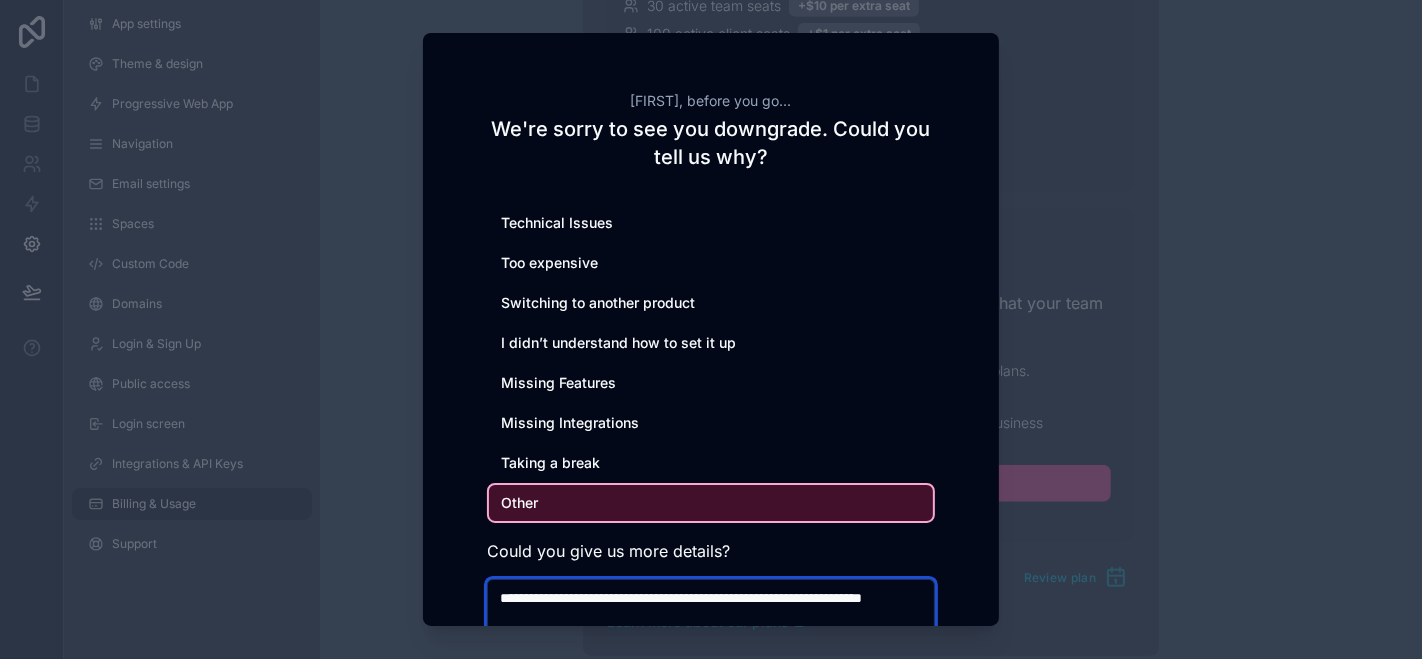 click on "**********" at bounding box center (711, 617) 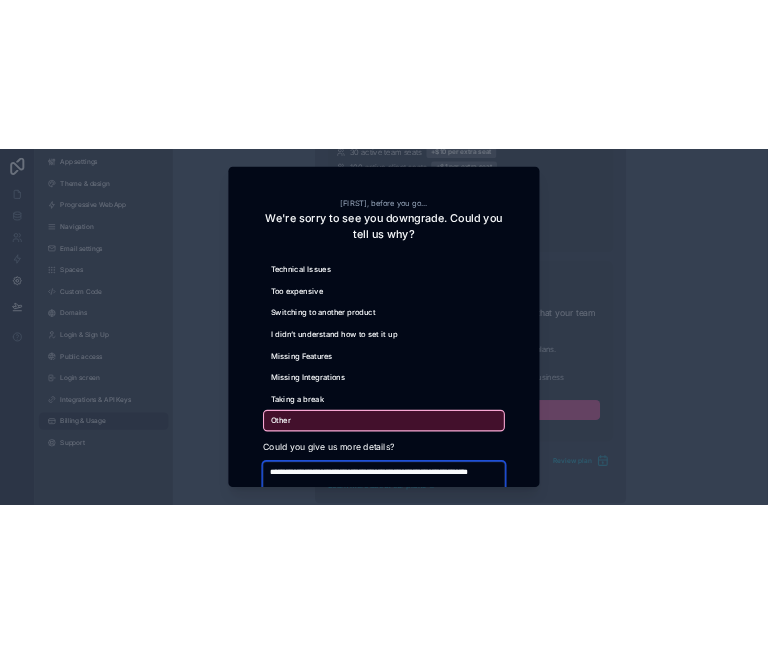 scroll, scrollTop: 26, scrollLeft: 0, axis: vertical 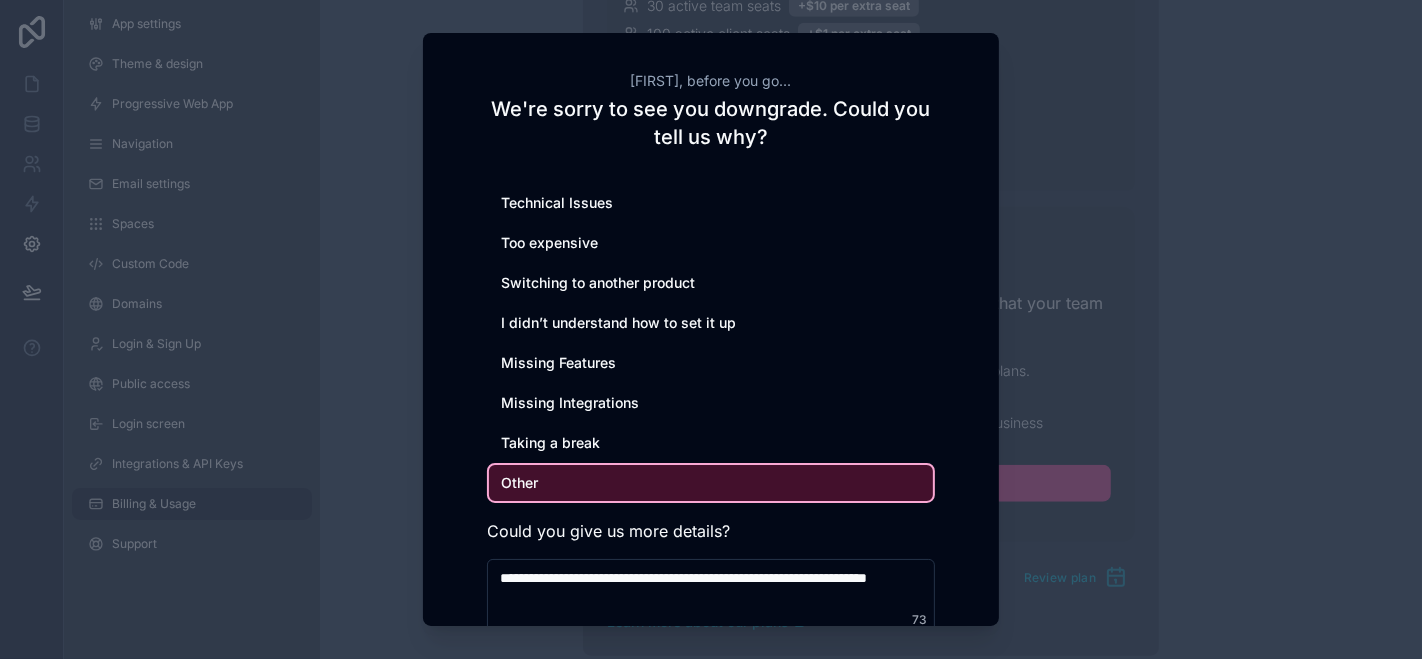 click on "**********" at bounding box center (711, 372) 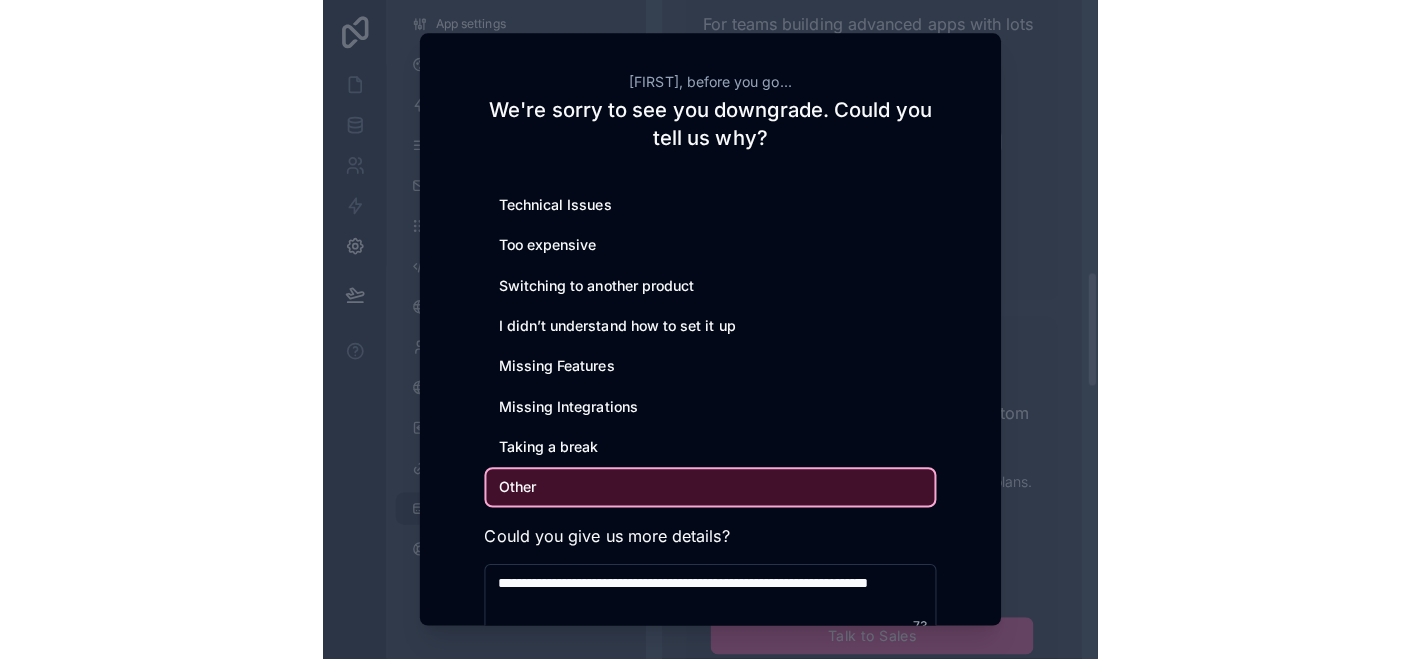 scroll, scrollTop: 1518, scrollLeft: 0, axis: vertical 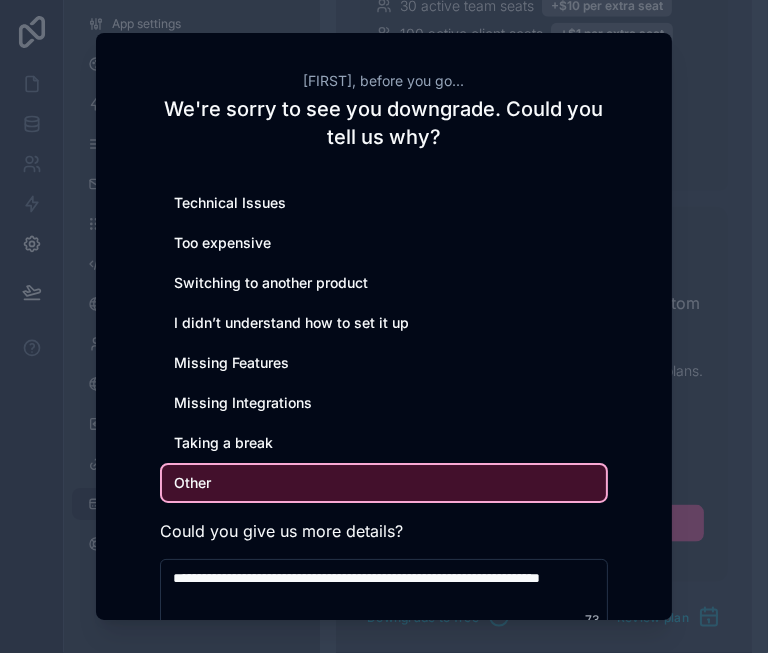 click on "**********" at bounding box center (384, 372) 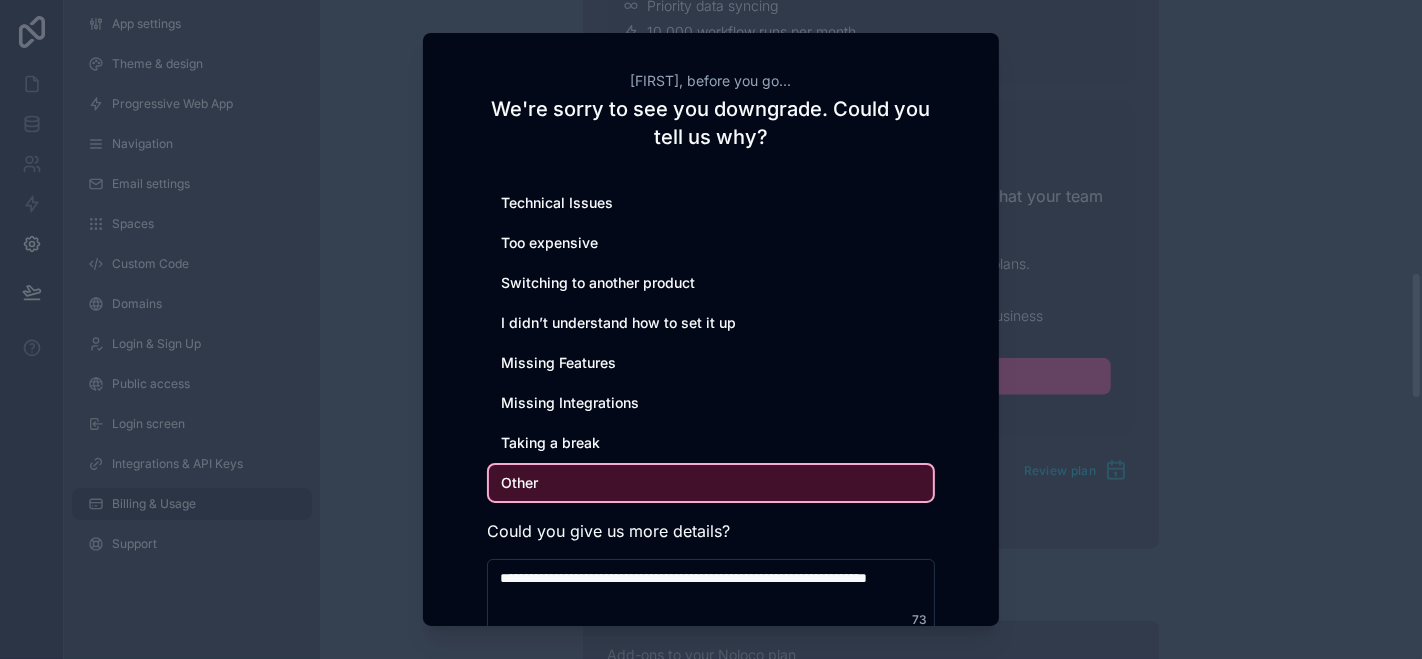 scroll, scrollTop: 1411, scrollLeft: 0, axis: vertical 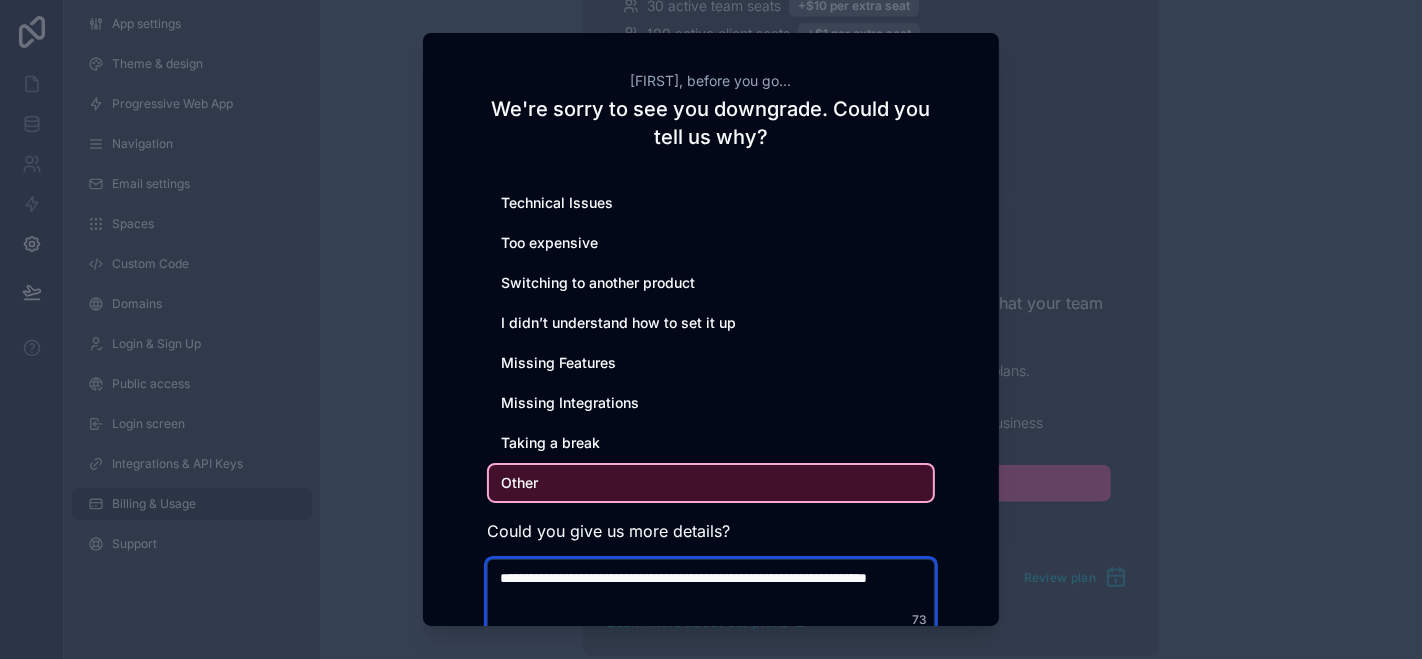 click on "**********" at bounding box center (711, 597) 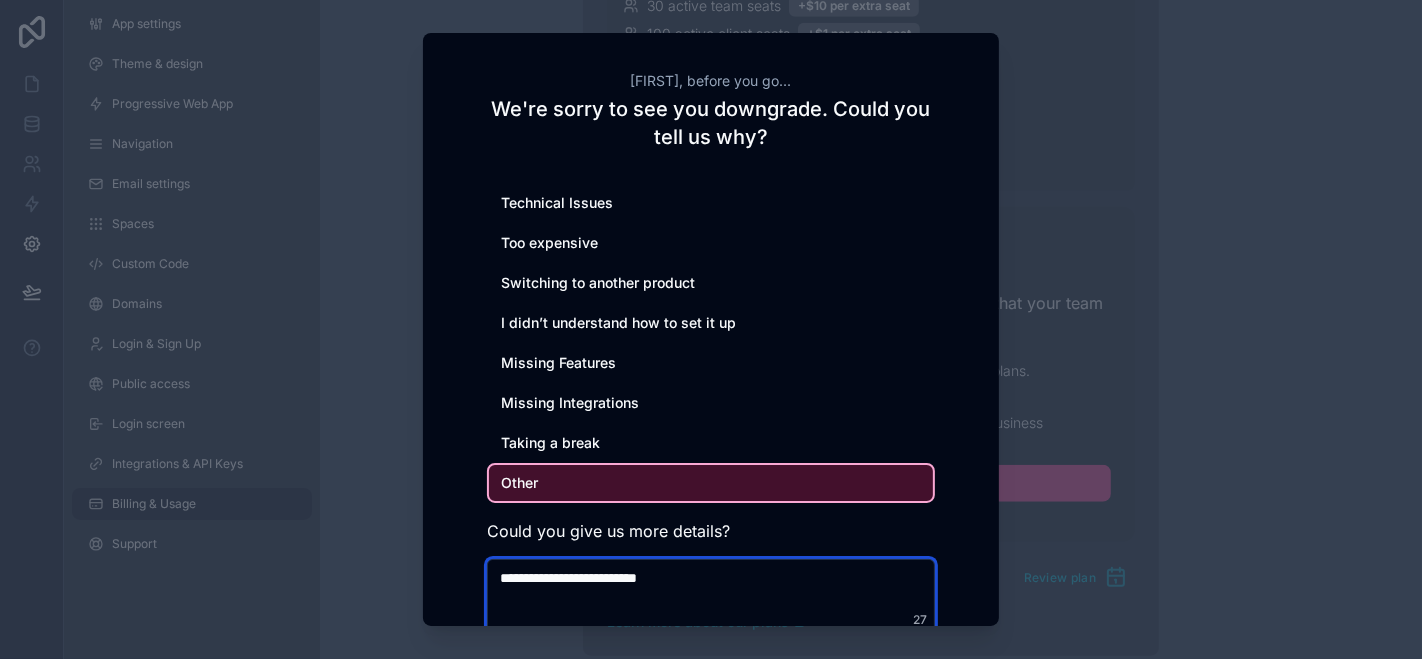 type on "**********" 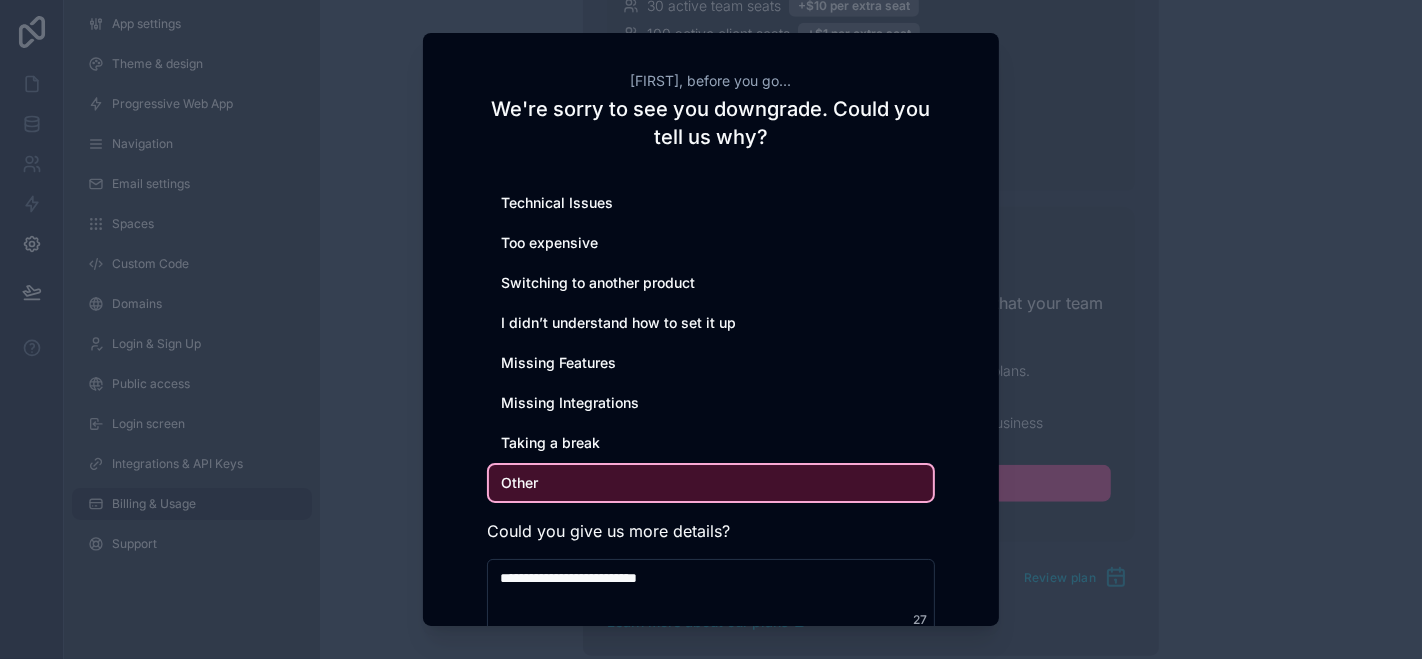click on "**********" at bounding box center [711, 372] 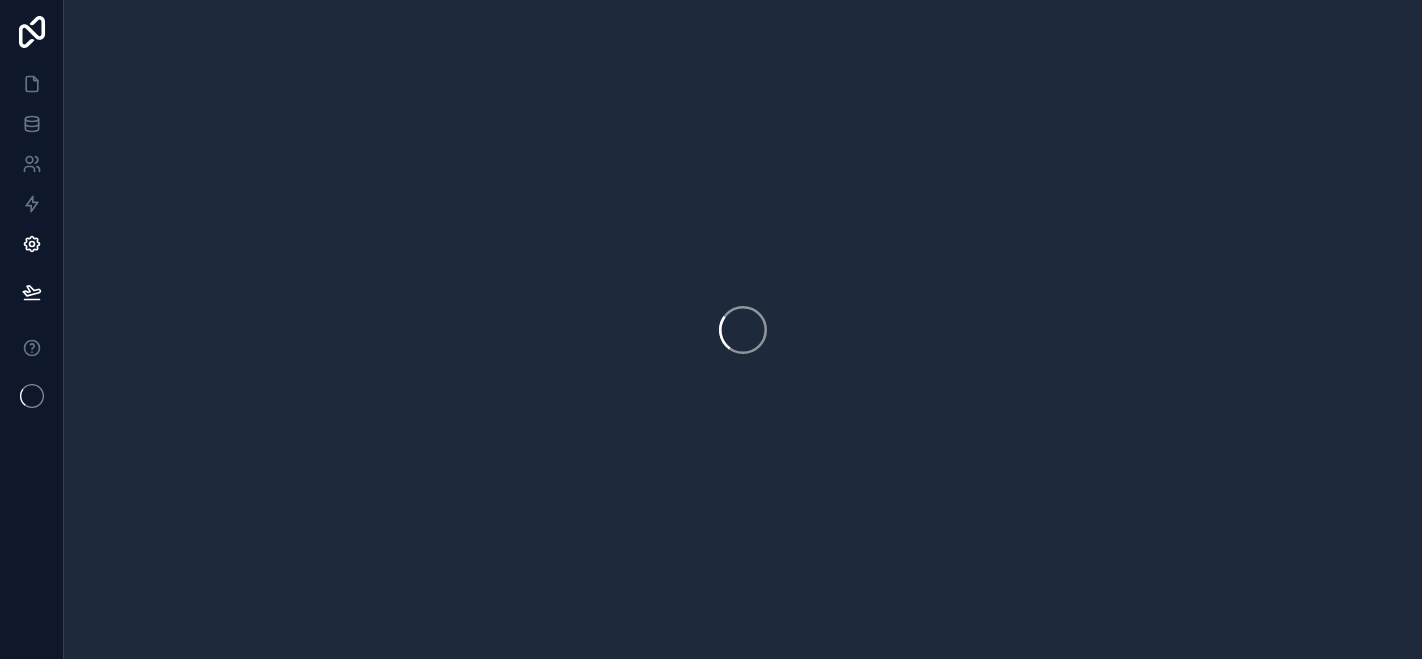 scroll, scrollTop: 0, scrollLeft: 0, axis: both 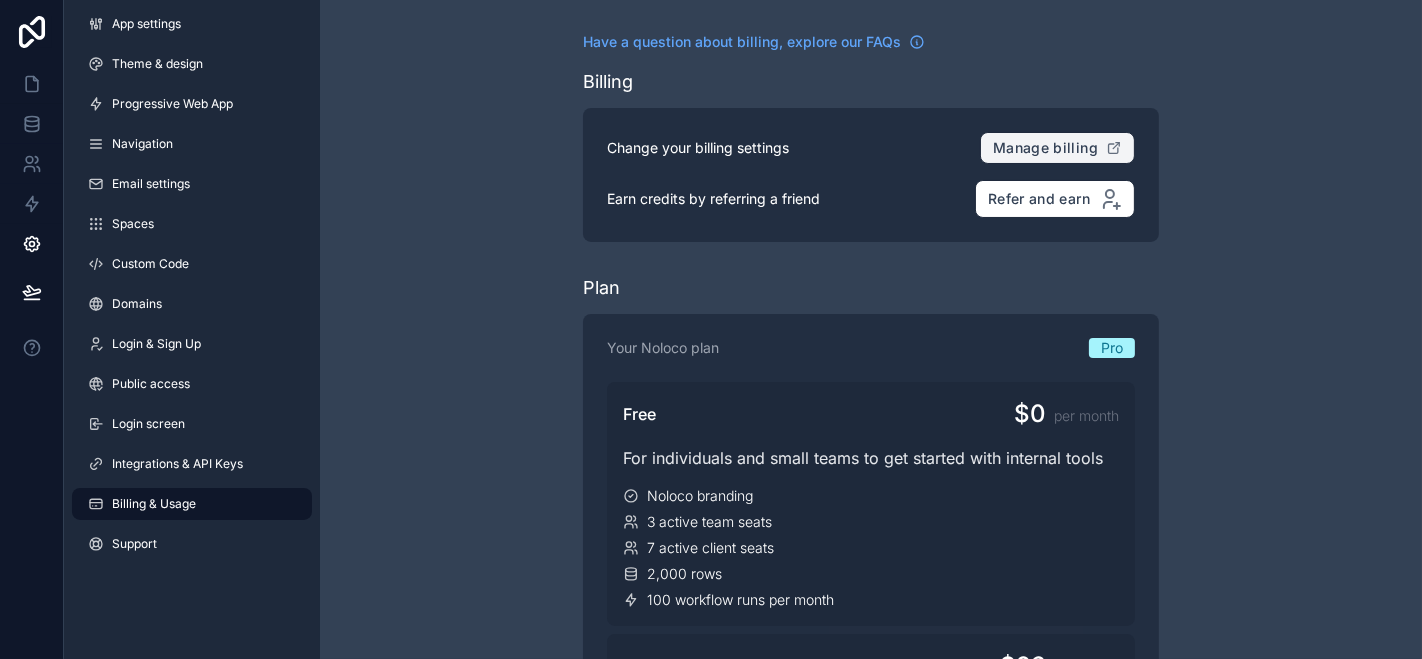 click on "Manage billing" at bounding box center [1045, 148] 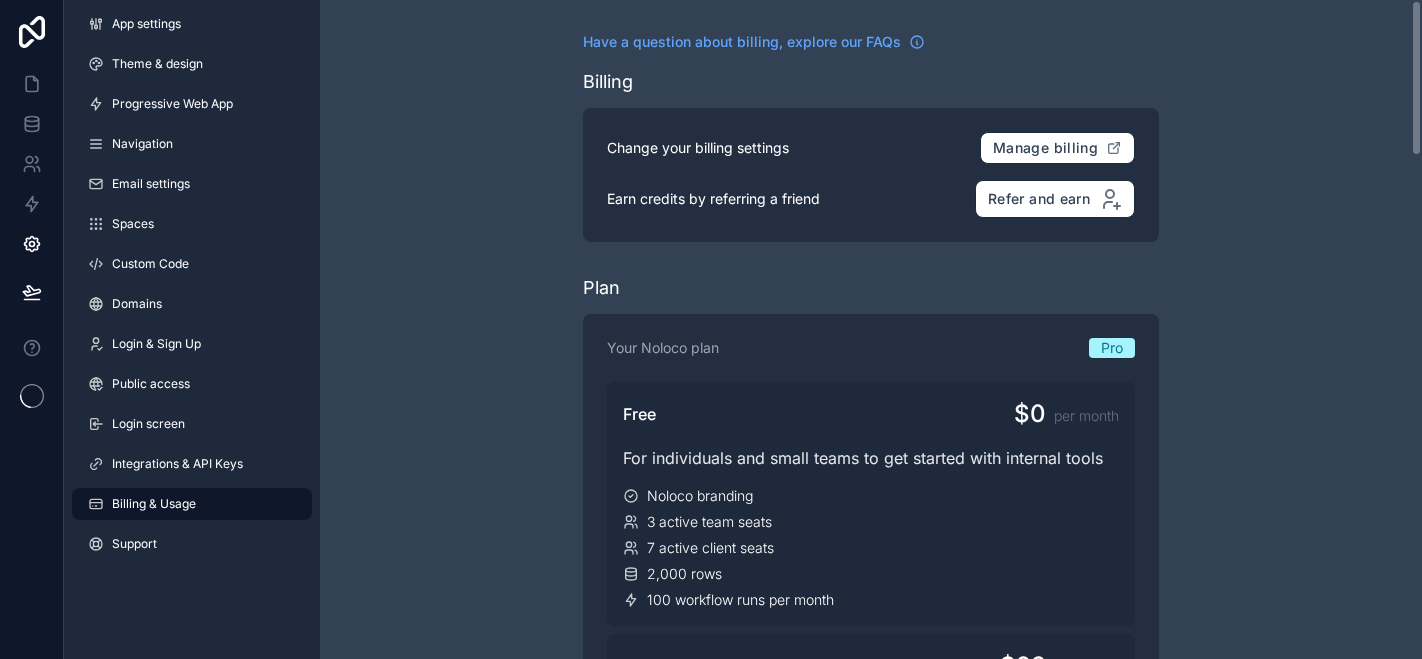 scroll, scrollTop: 0, scrollLeft: 0, axis: both 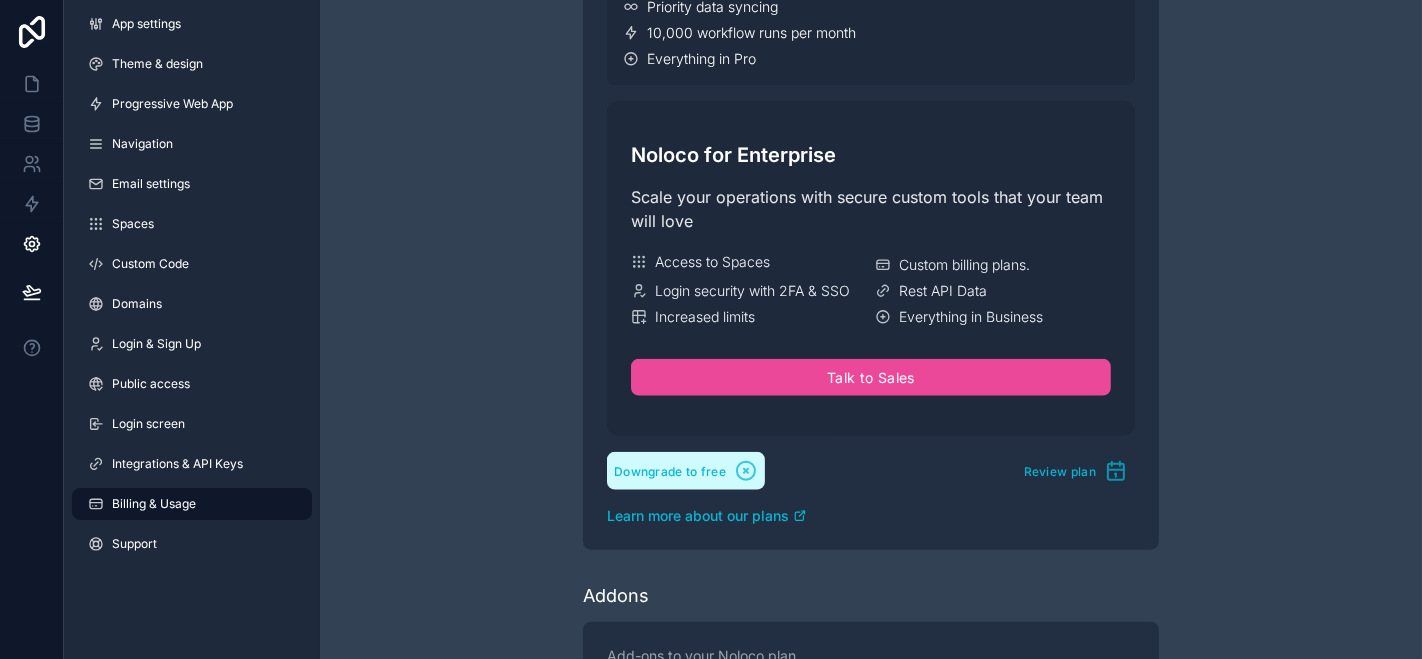 click on "Downgrade to free" at bounding box center (686, 471) 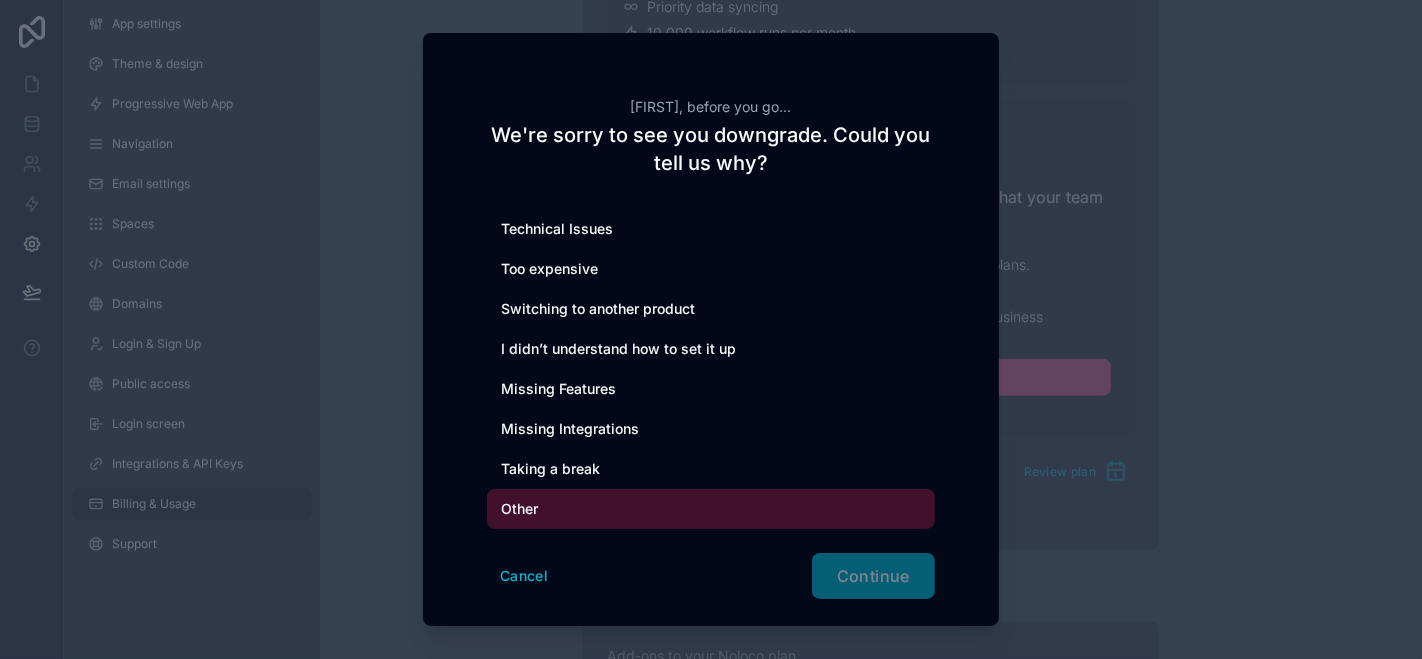 click on "Other" at bounding box center [711, 509] 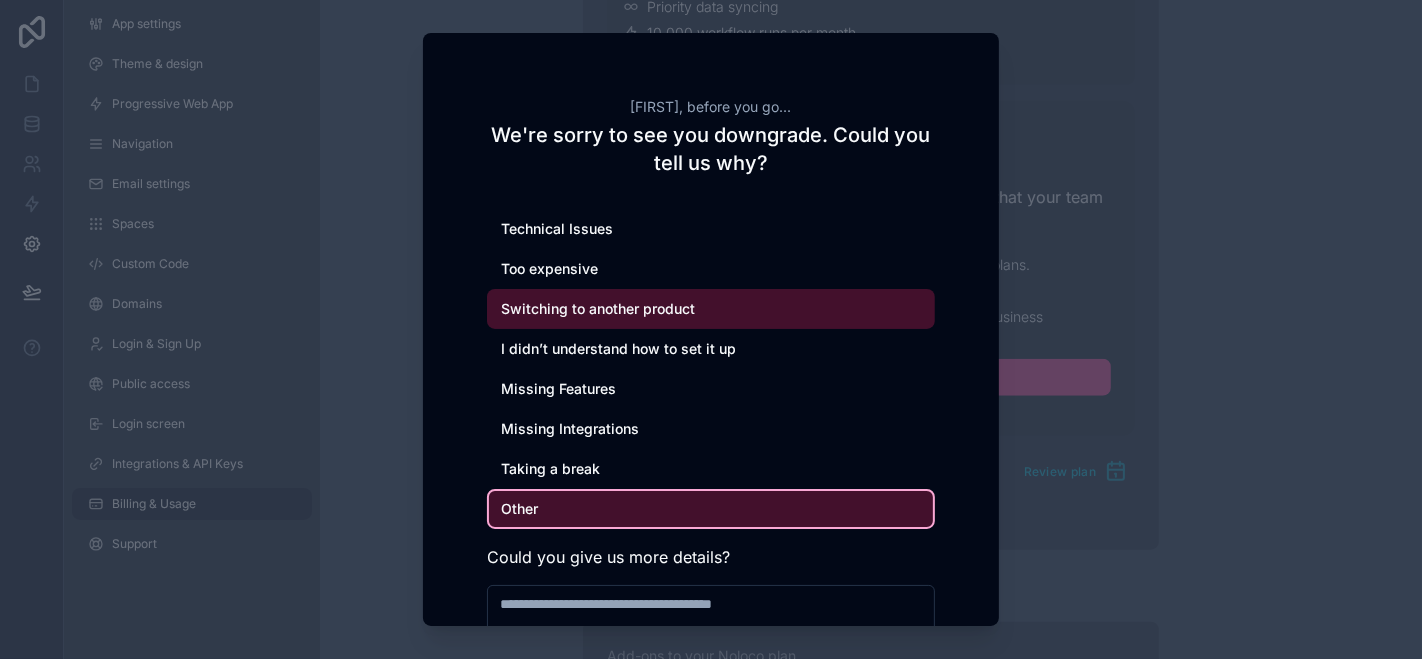 click on "Switching to another product" at bounding box center (711, 309) 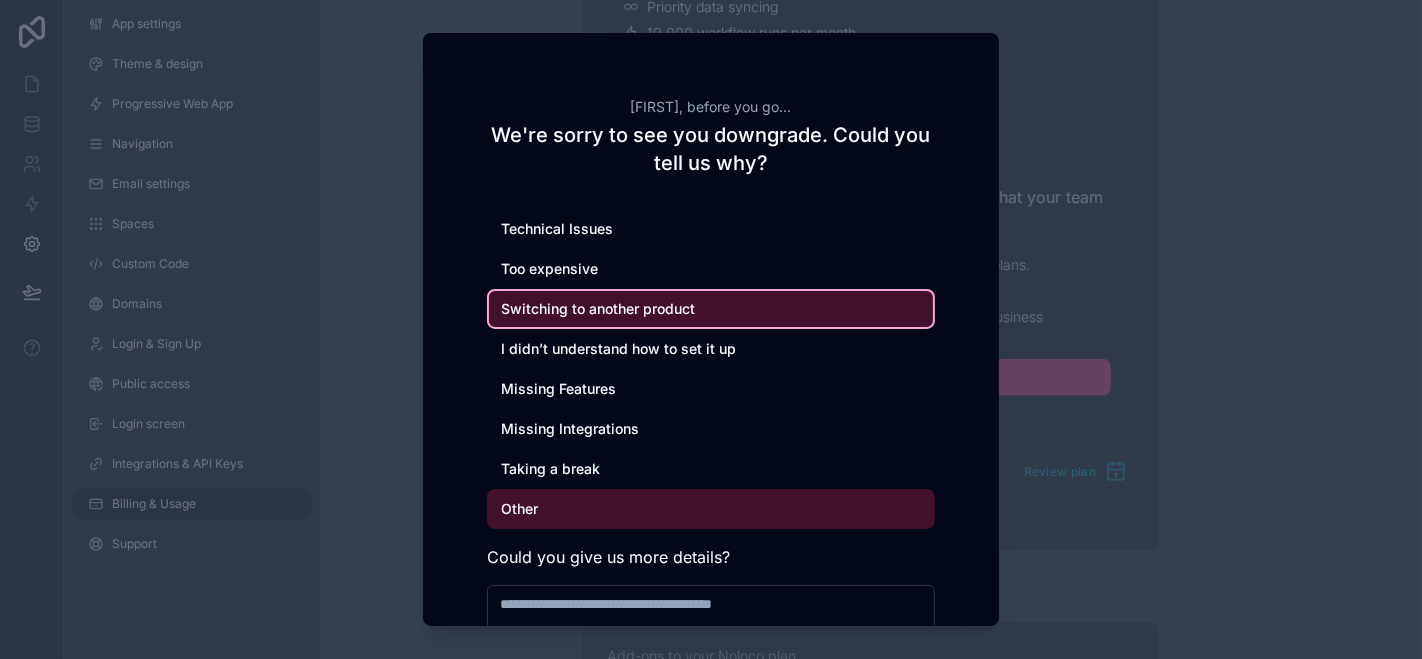 click on "Other" at bounding box center [711, 509] 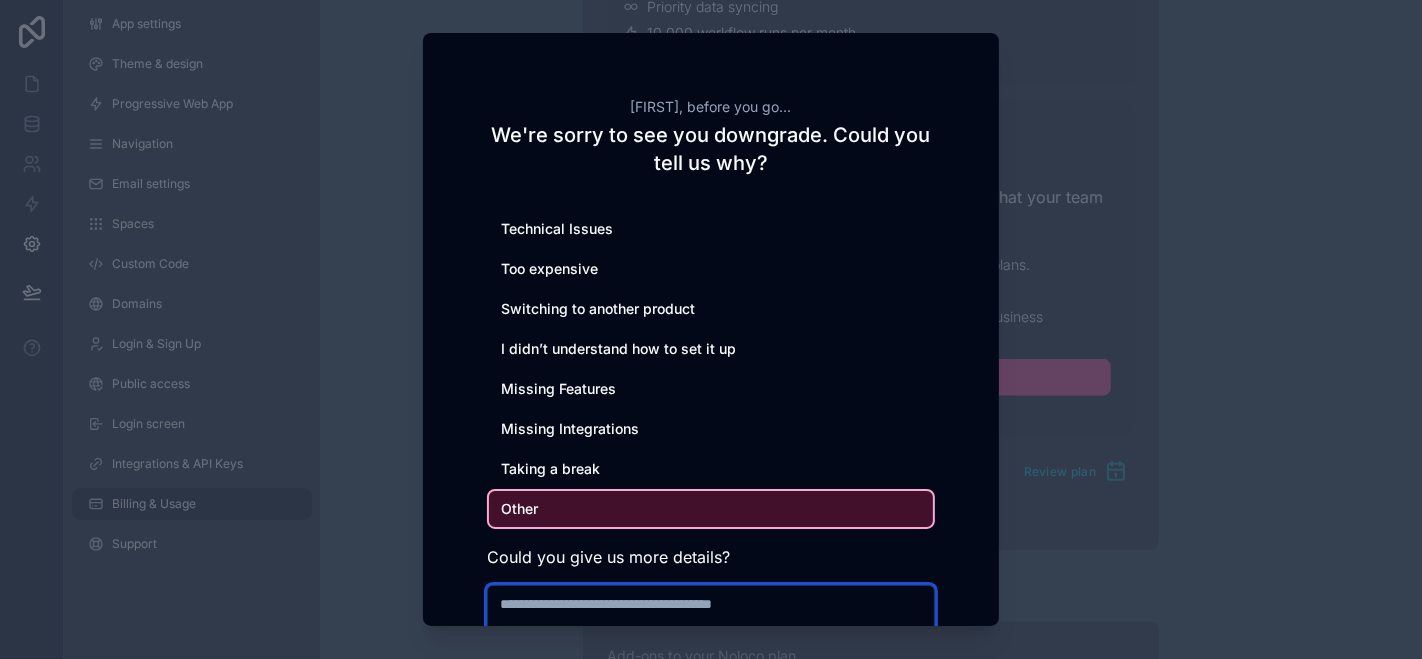 drag, startPoint x: 576, startPoint y: 624, endPoint x: 563, endPoint y: 610, distance: 19.104973 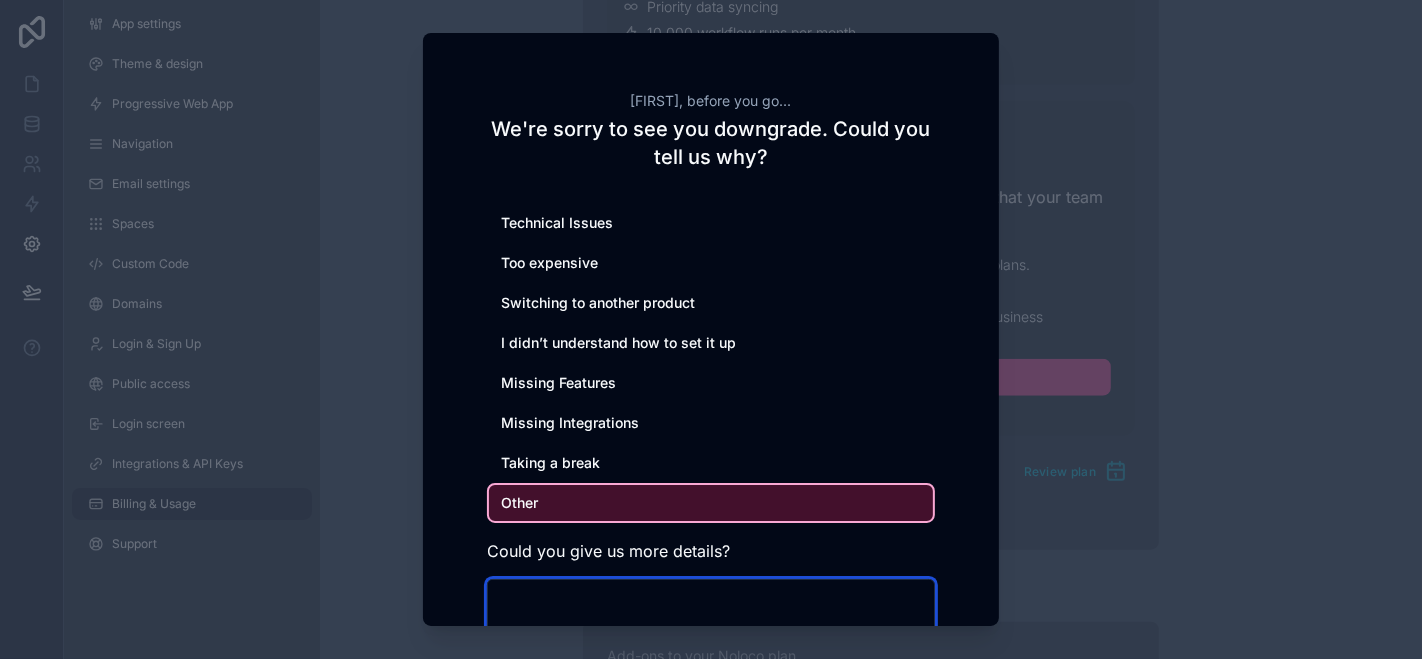 scroll, scrollTop: 35, scrollLeft: 0, axis: vertical 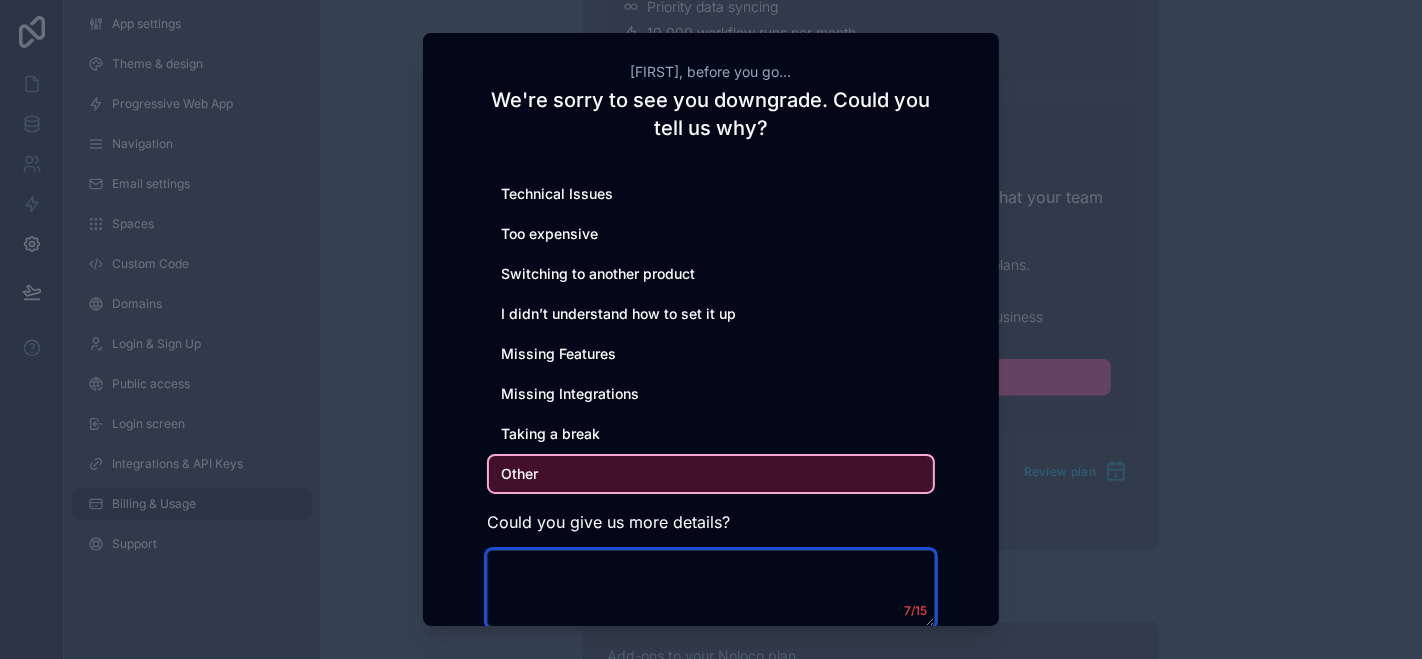 type 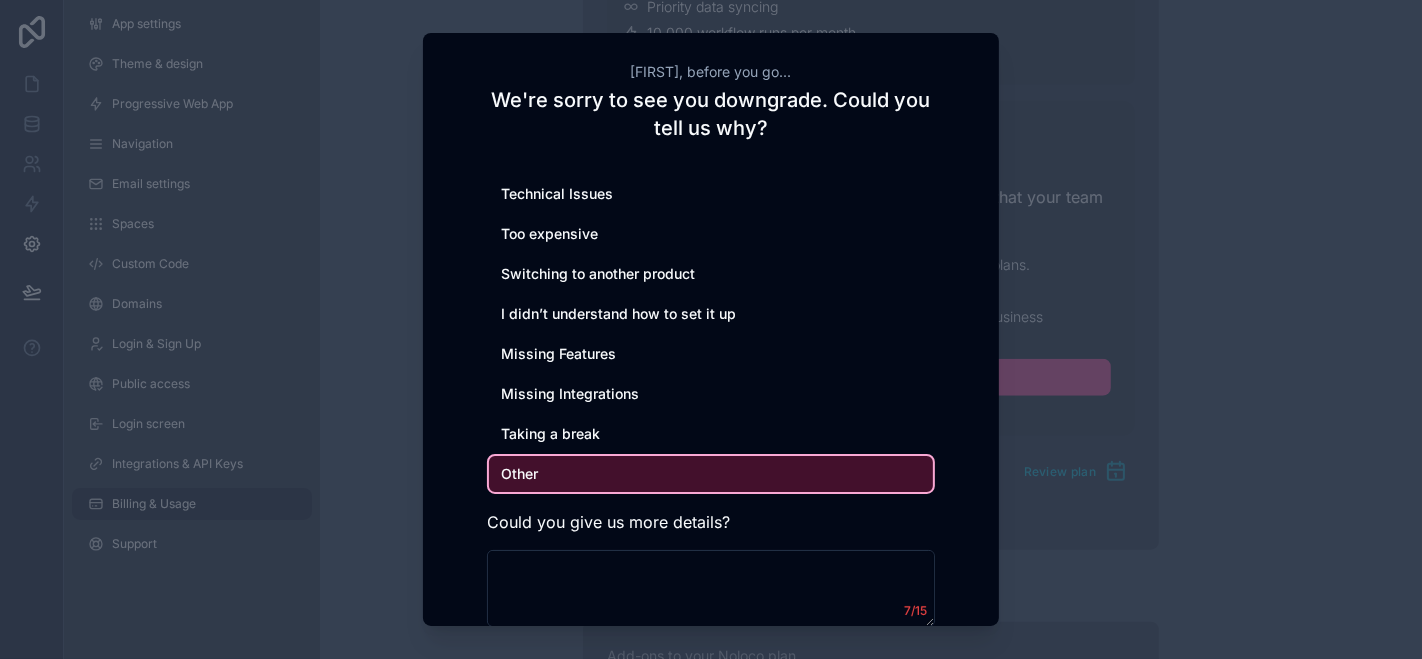 click on "Brittney, before you go... We're sorry to see you downgrade. Could you tell us why? Technical Issues Too expensive Switching to another product I didn’t understand how to set it up Missing Features Missing Integrations Taking a break Other Could you give us more details?
7/15 Cancel Continue" at bounding box center [711, 363] 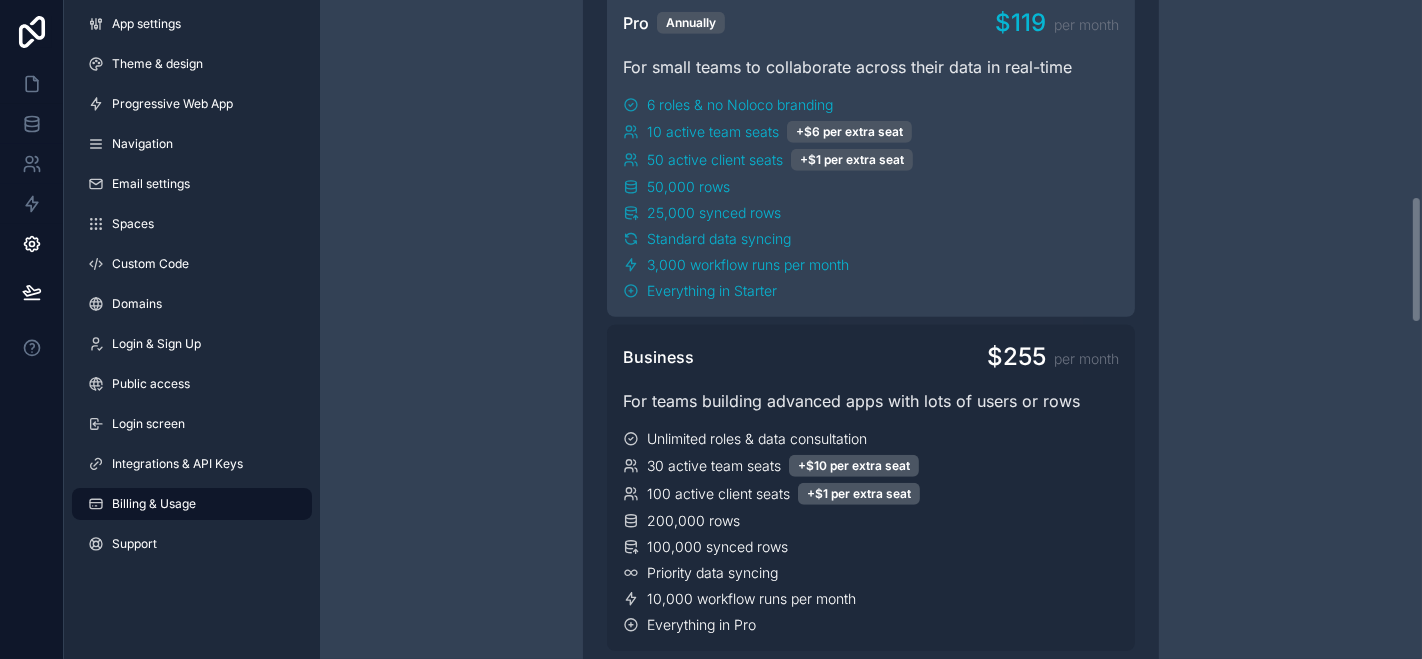 scroll, scrollTop: 935, scrollLeft: 0, axis: vertical 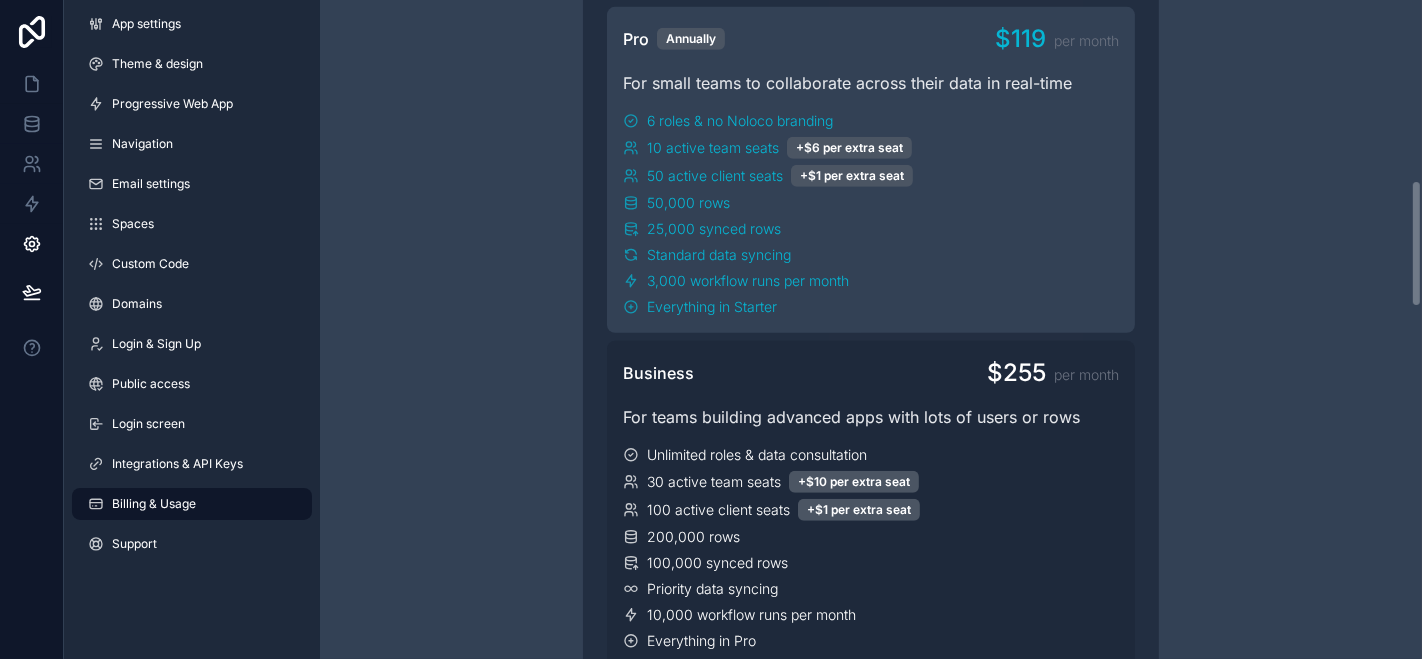 click on "6 roles & no Noloco branding 10 active team seats +$6 per extra seat 50 active client seats +$1 per extra seat 50,000 rows 25,000 synced rows Standard data syncing 3,000 workflow runs per month Everything in Starter" at bounding box center (871, 214) 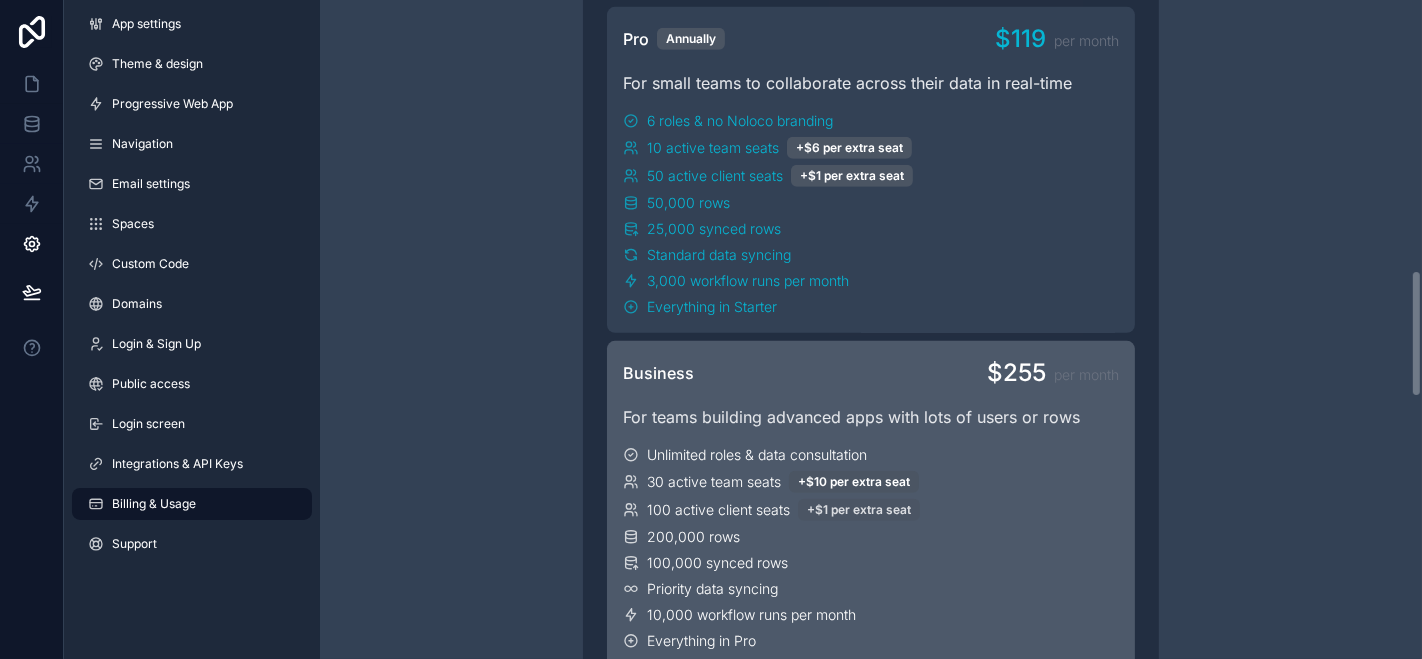 scroll, scrollTop: 1455, scrollLeft: 0, axis: vertical 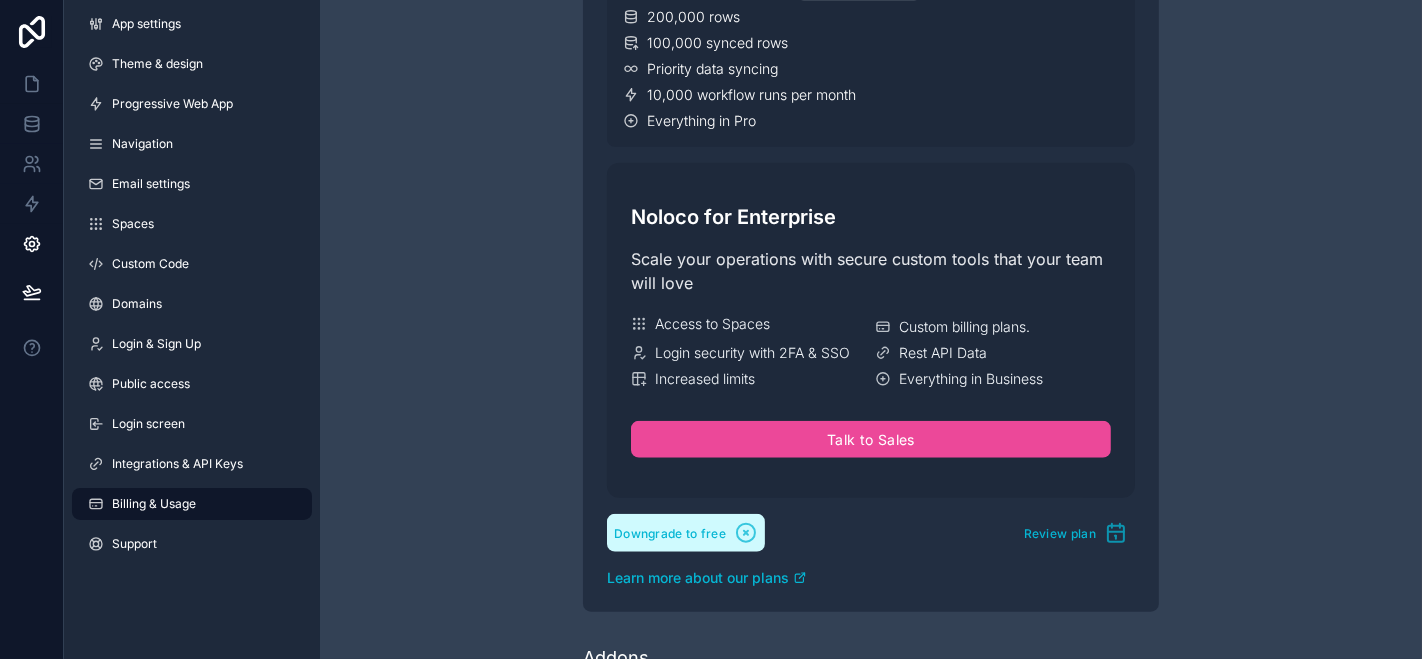 click 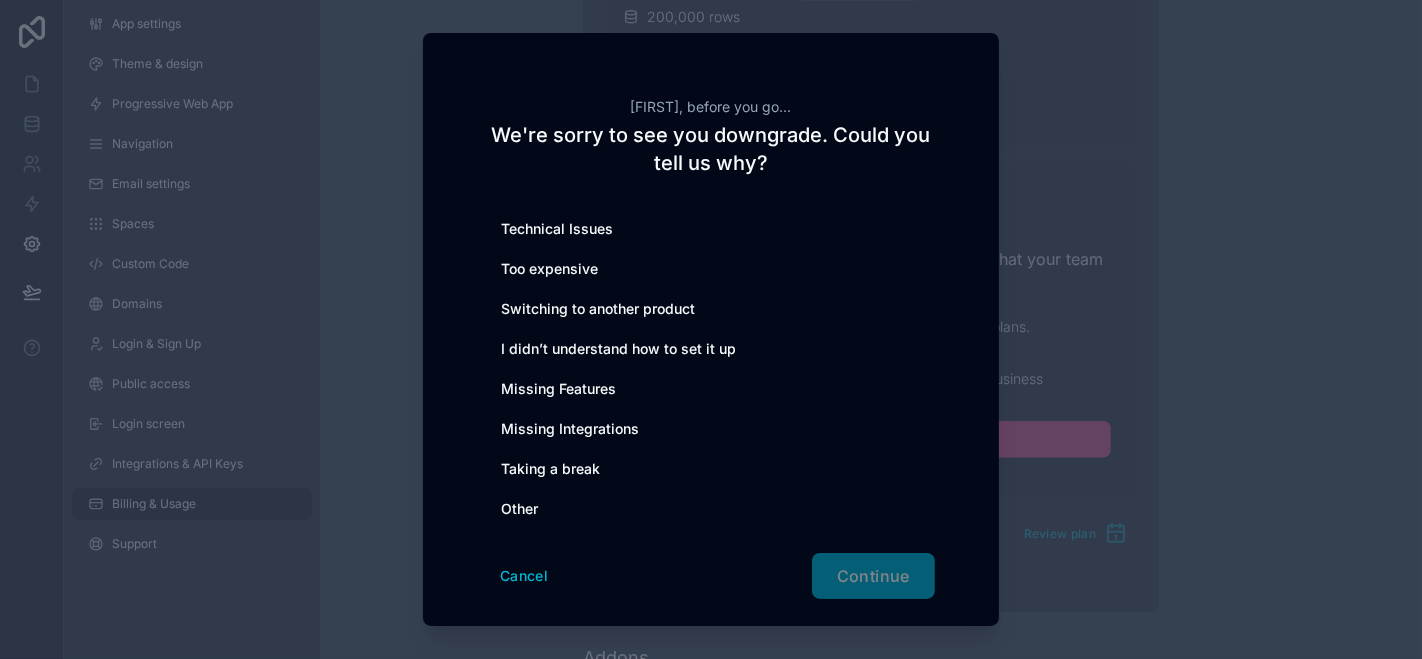 click on "Cancel Continue" at bounding box center (711, 576) 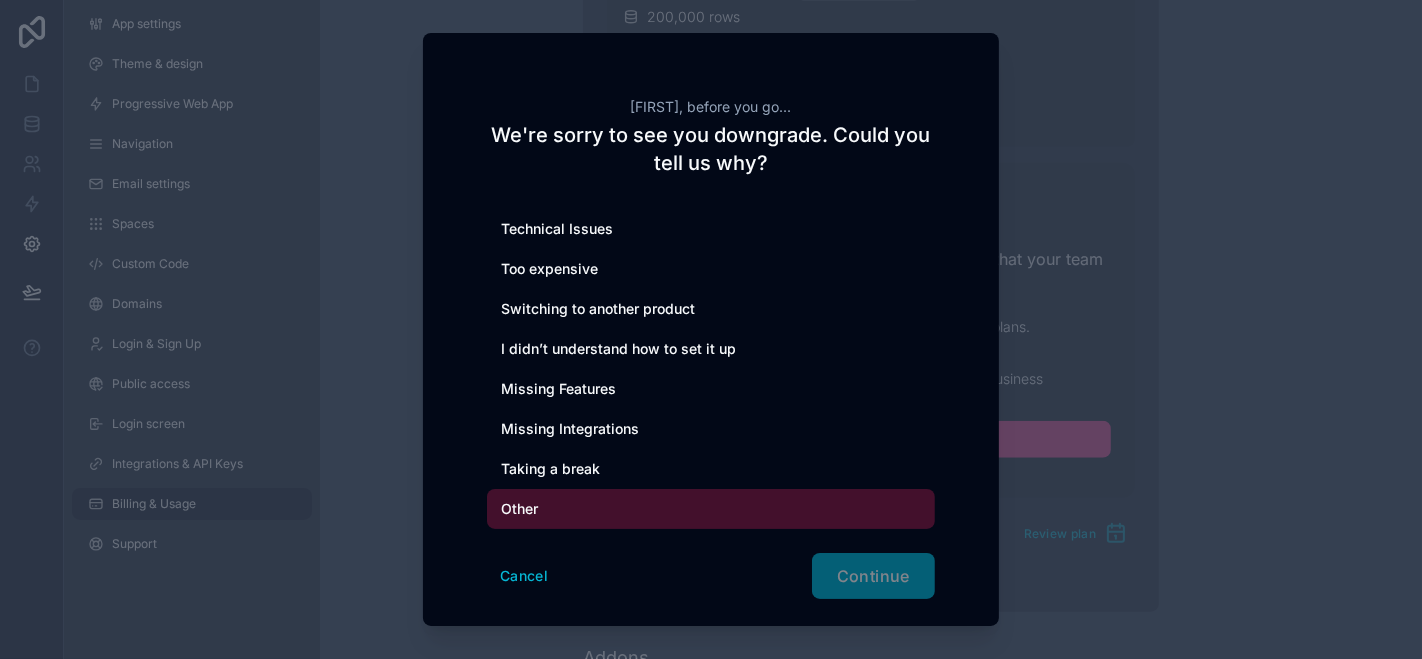 click on "Other" at bounding box center [711, 509] 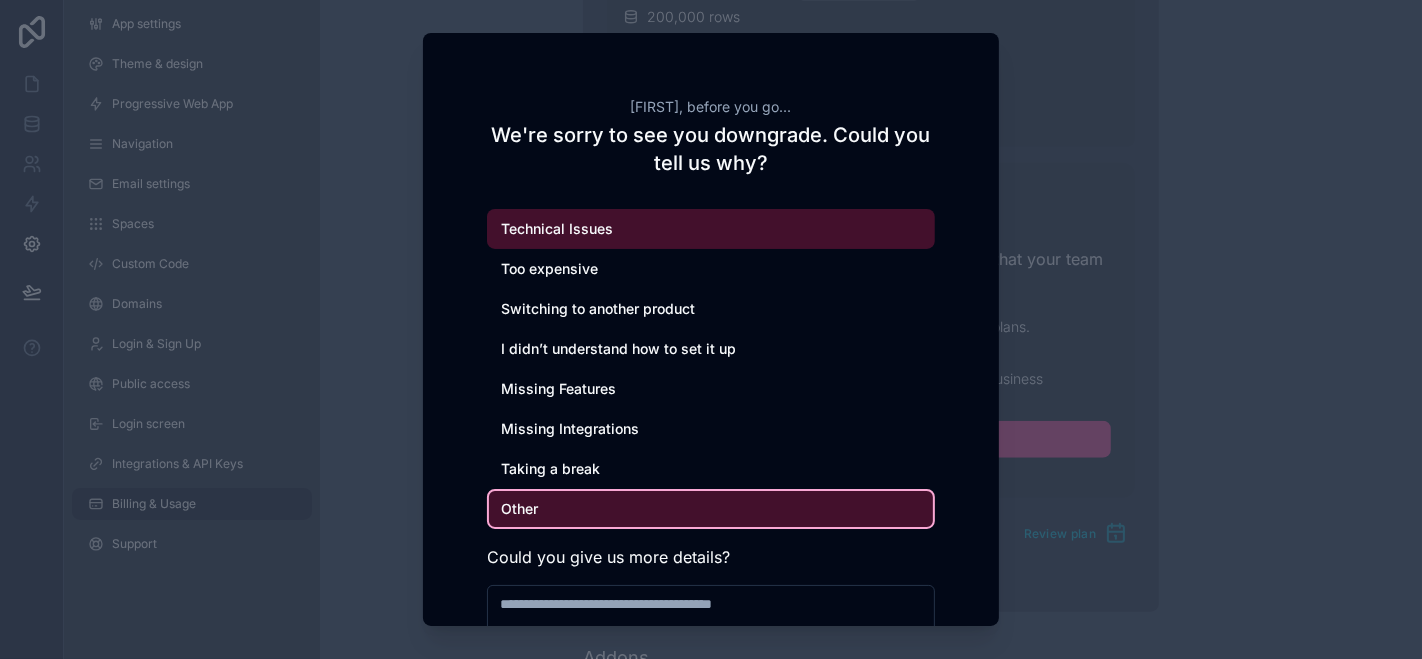 click on "Technical Issues" at bounding box center [711, 229] 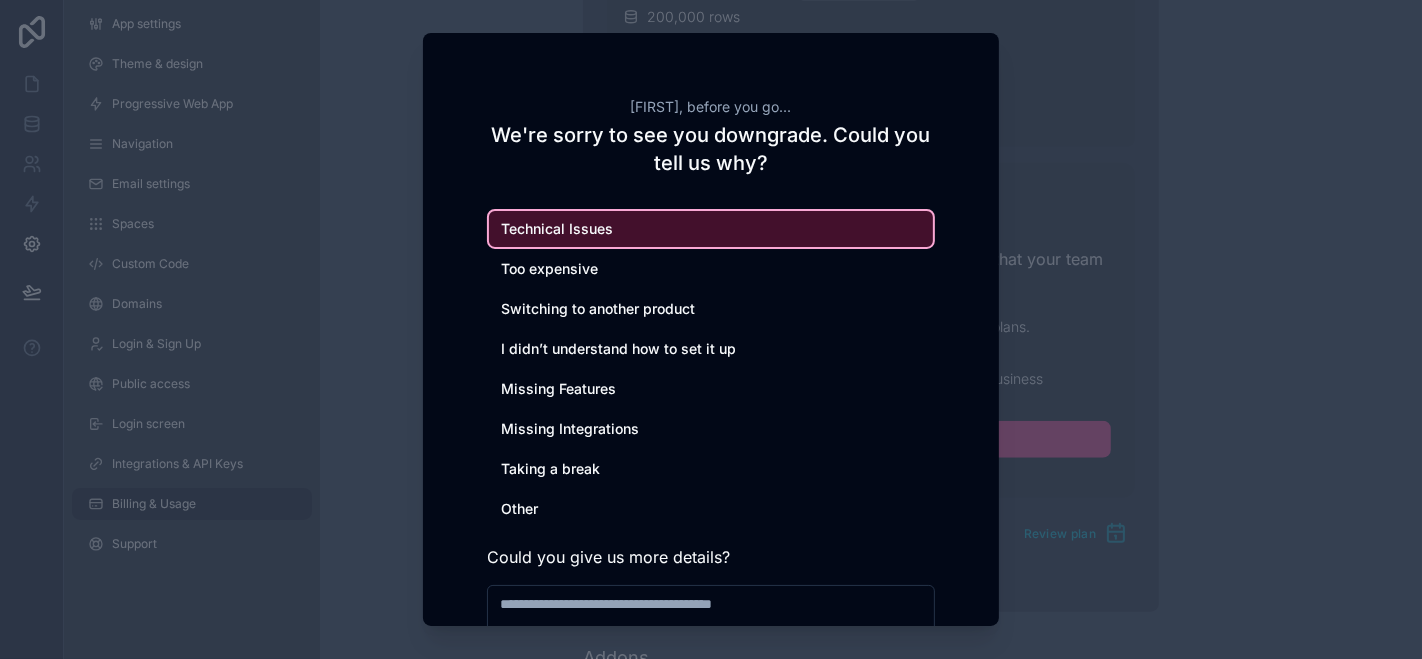 click at bounding box center (711, 329) 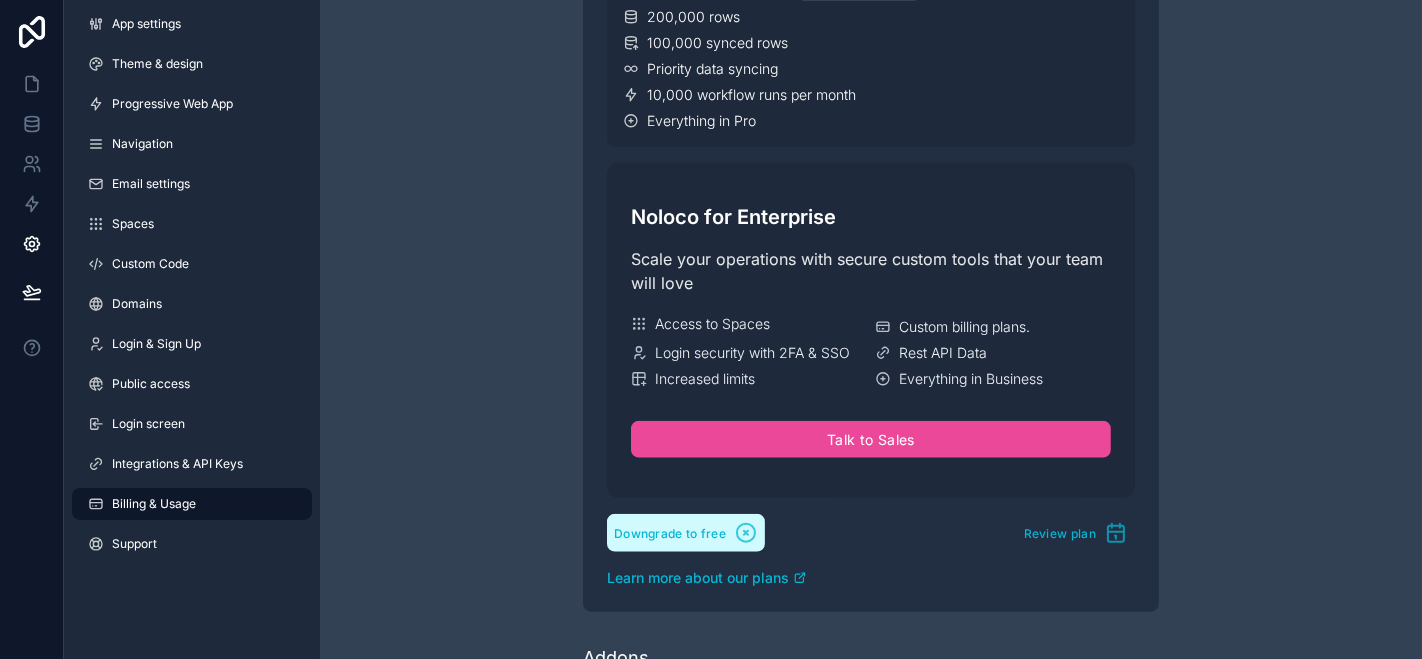 click on "Downgrade to free" at bounding box center [670, 533] 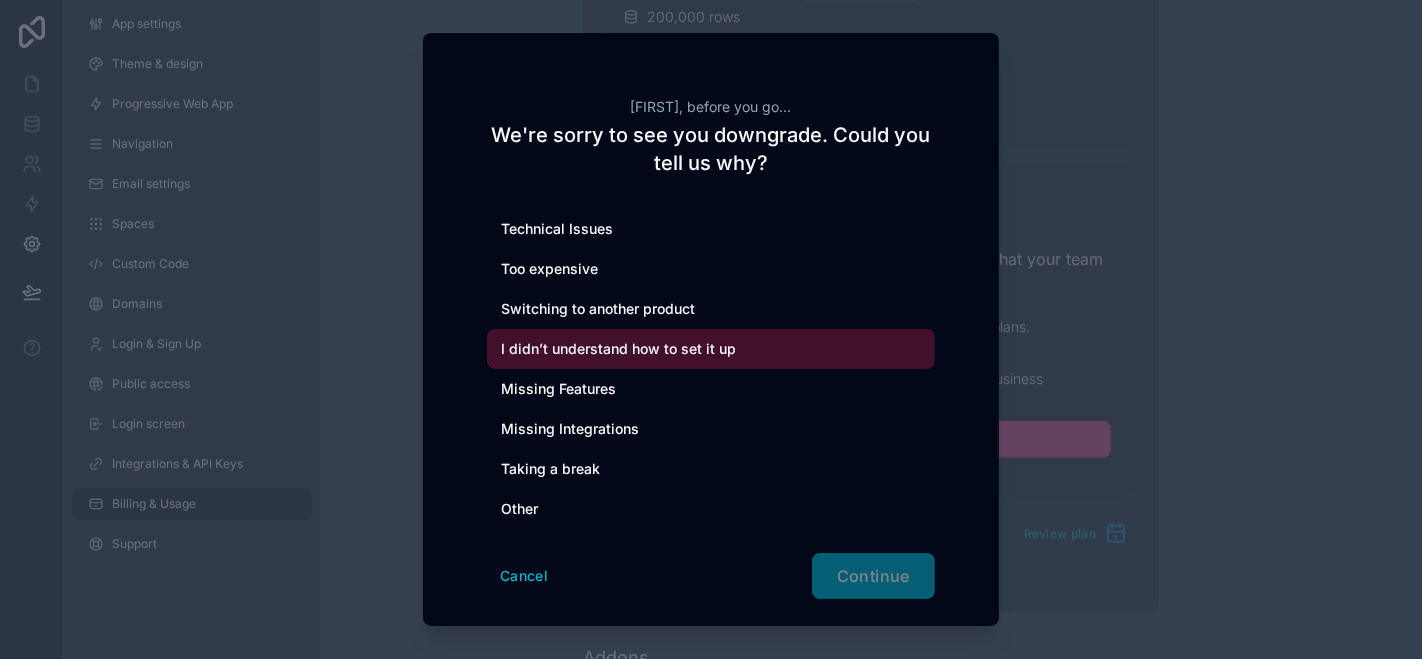 click on "I didn’t understand how to set it up" at bounding box center (711, 349) 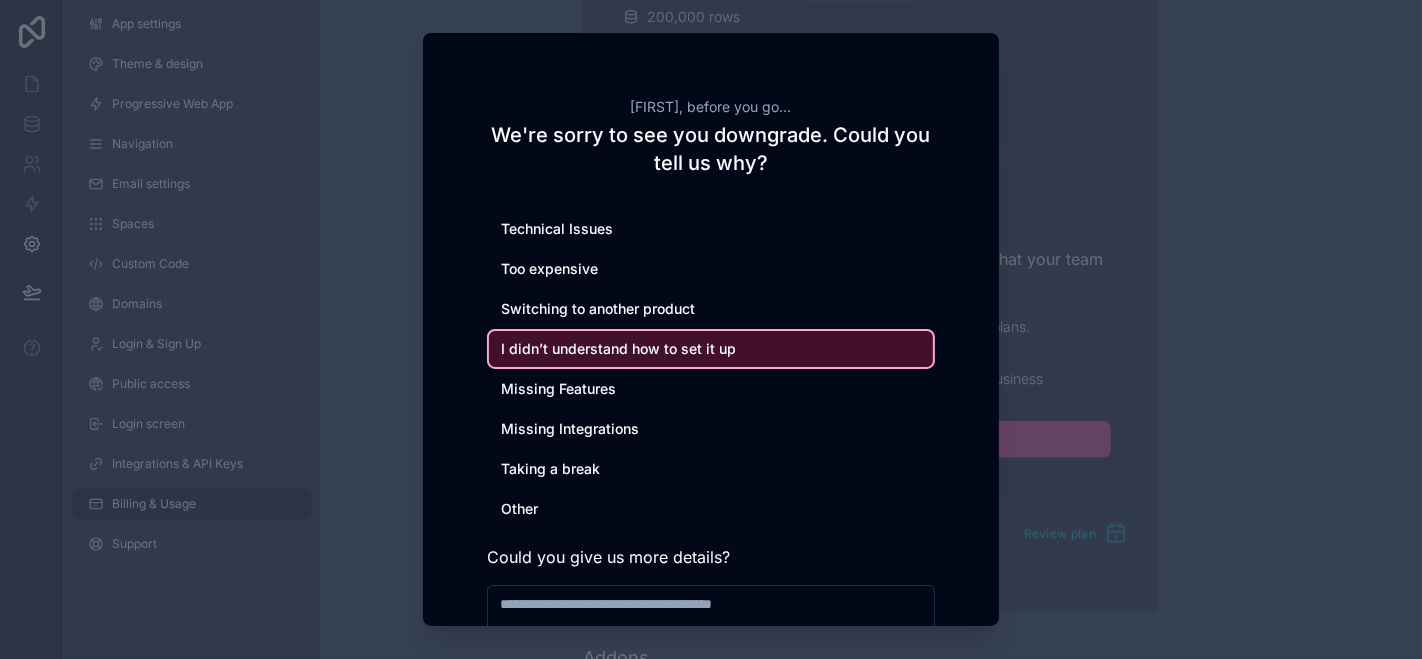 click at bounding box center [711, 329] 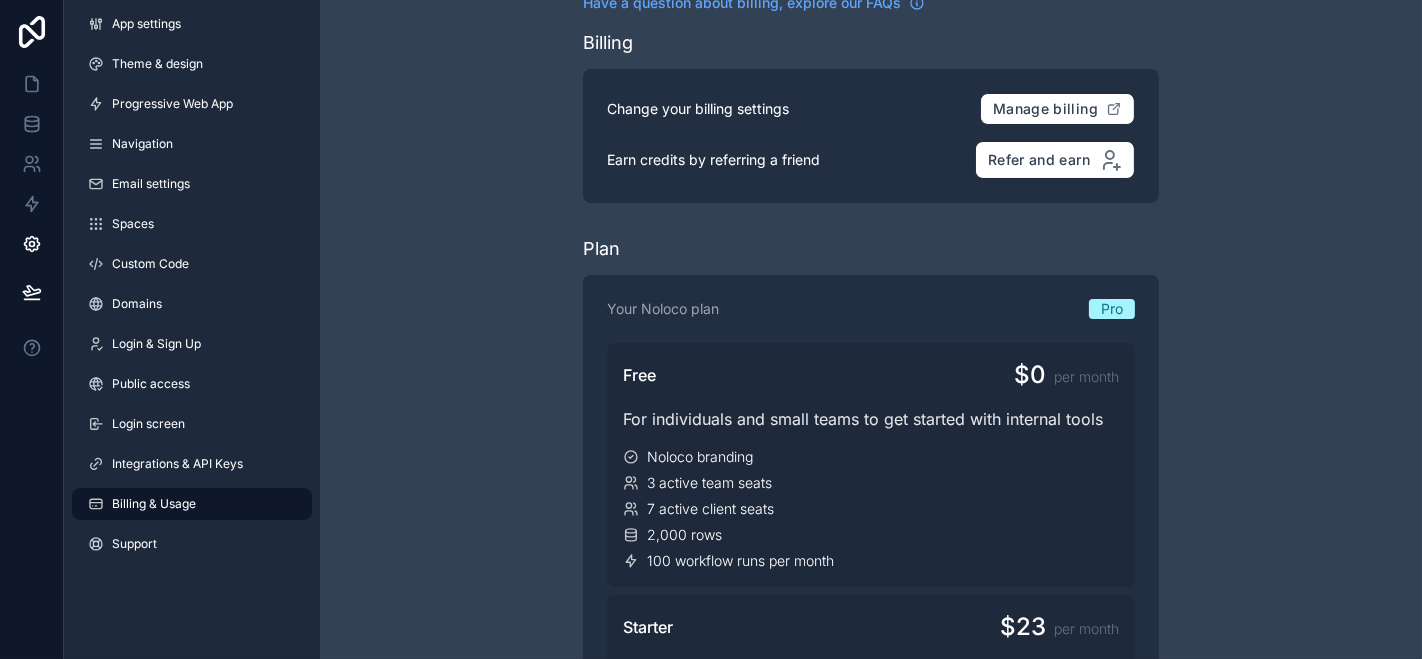 scroll, scrollTop: 0, scrollLeft: 0, axis: both 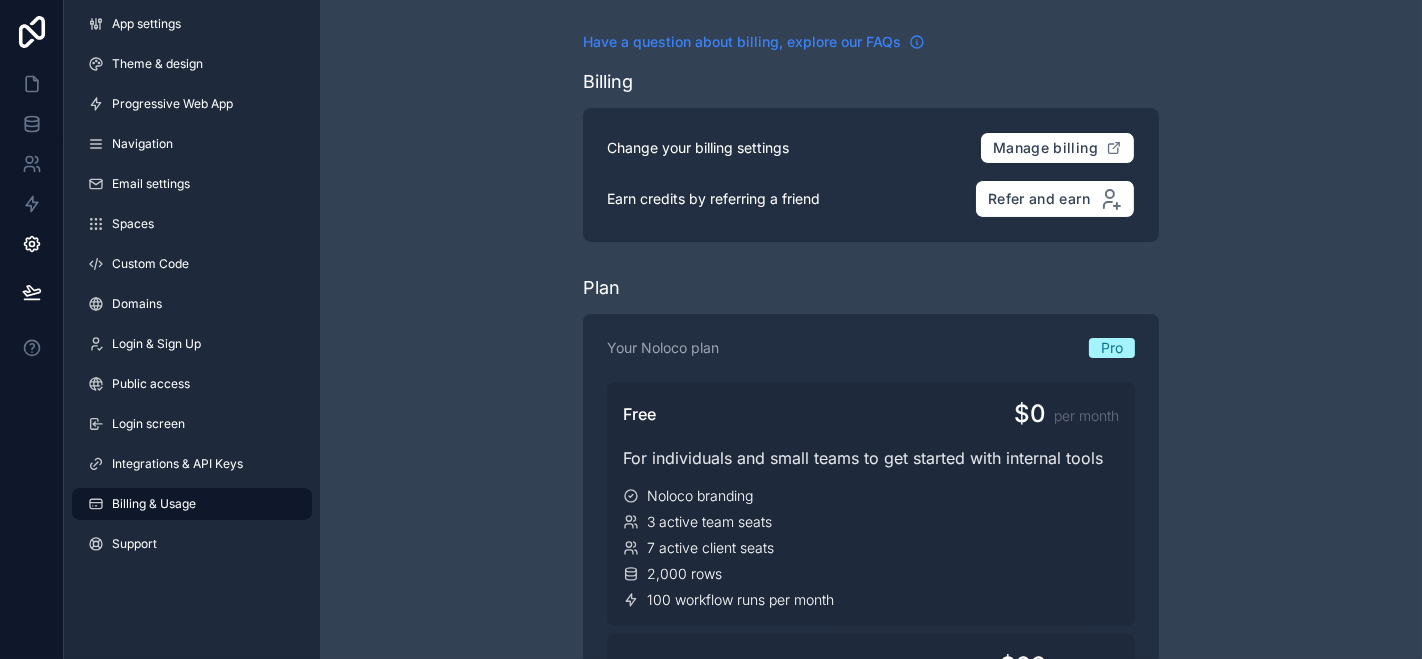 click on "Have a question about billing, explore our FAQs" at bounding box center (742, 42) 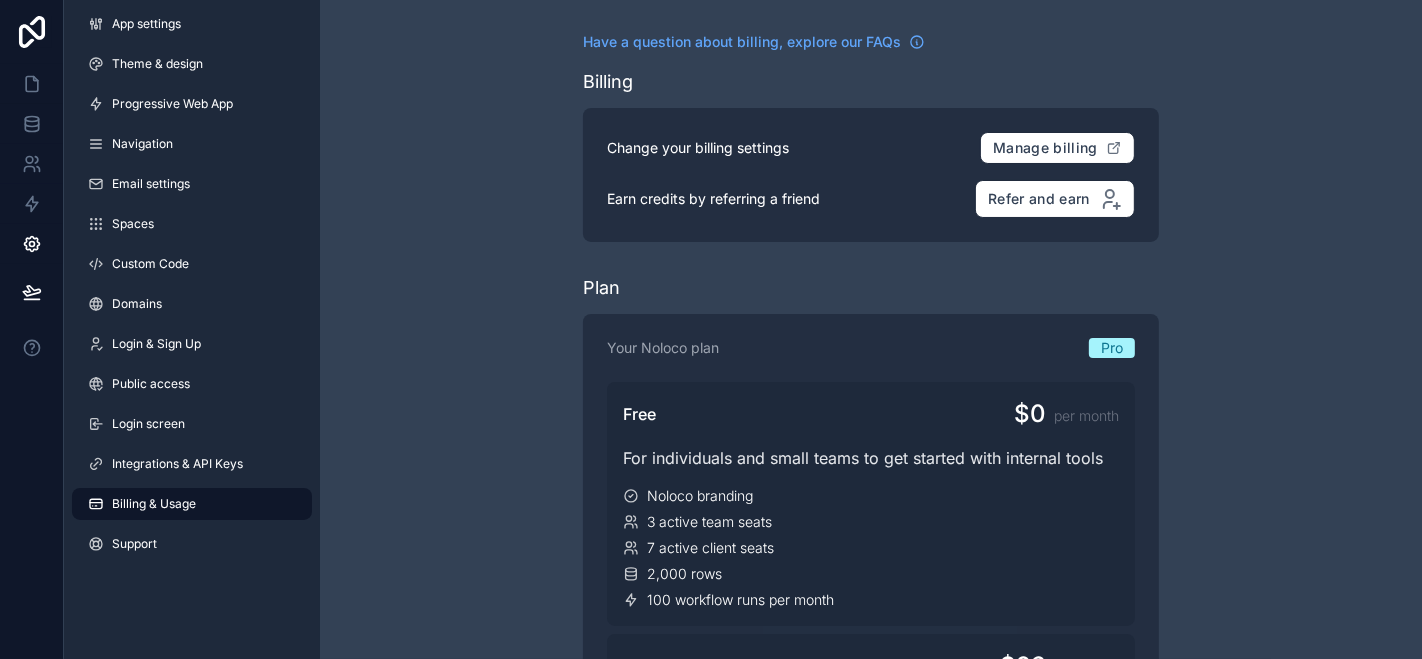 click on "Billing & Usage" at bounding box center (192, 504) 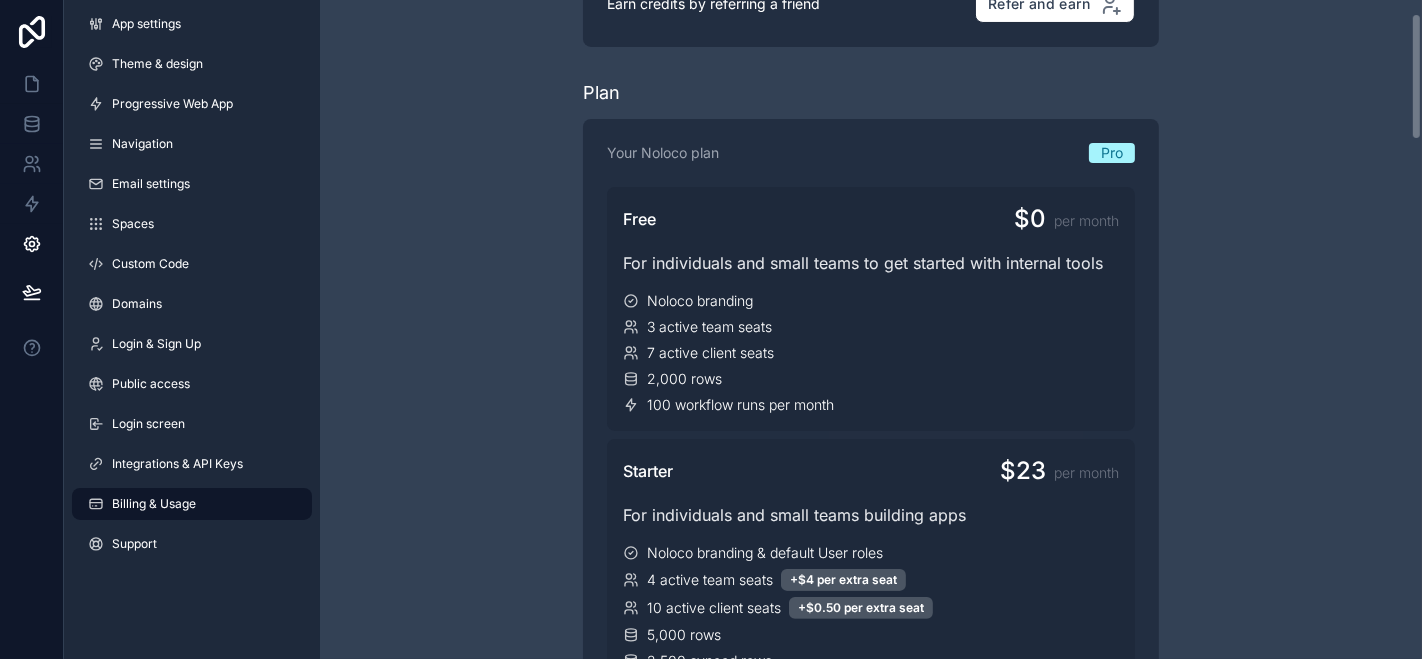 scroll, scrollTop: 65, scrollLeft: 0, axis: vertical 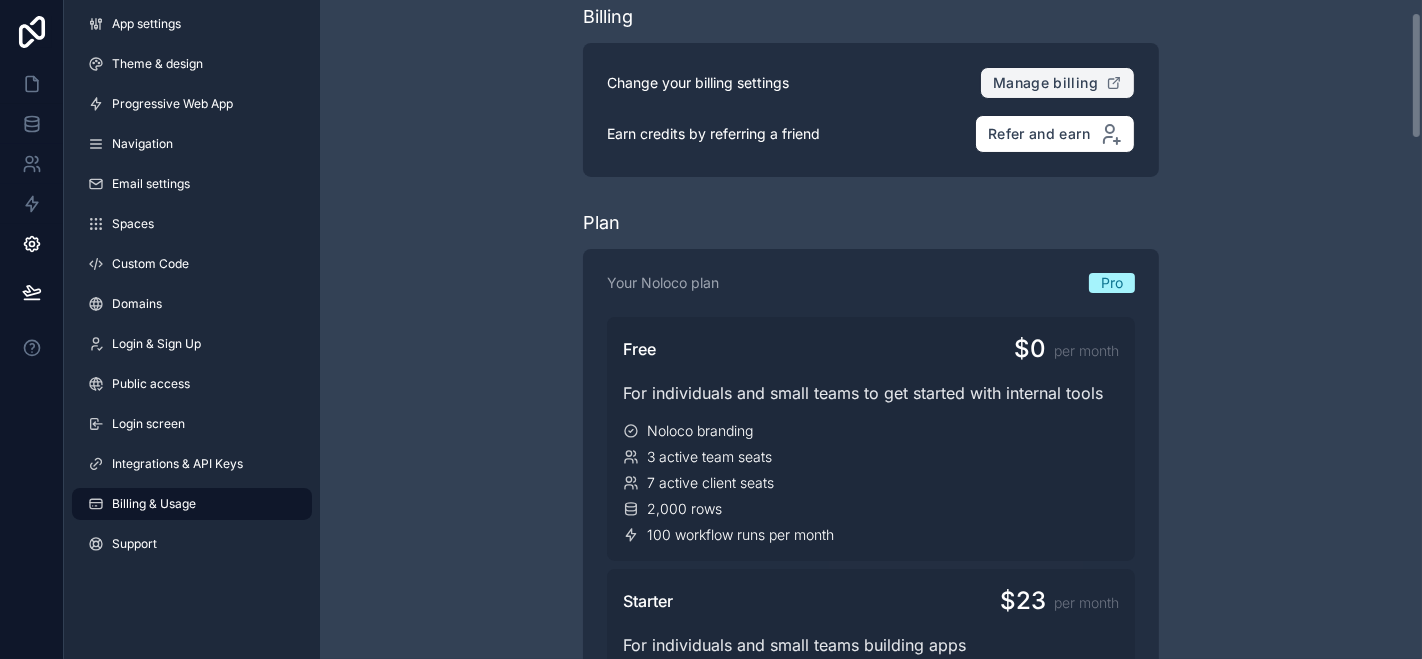 click on "Manage billing" at bounding box center (1045, 83) 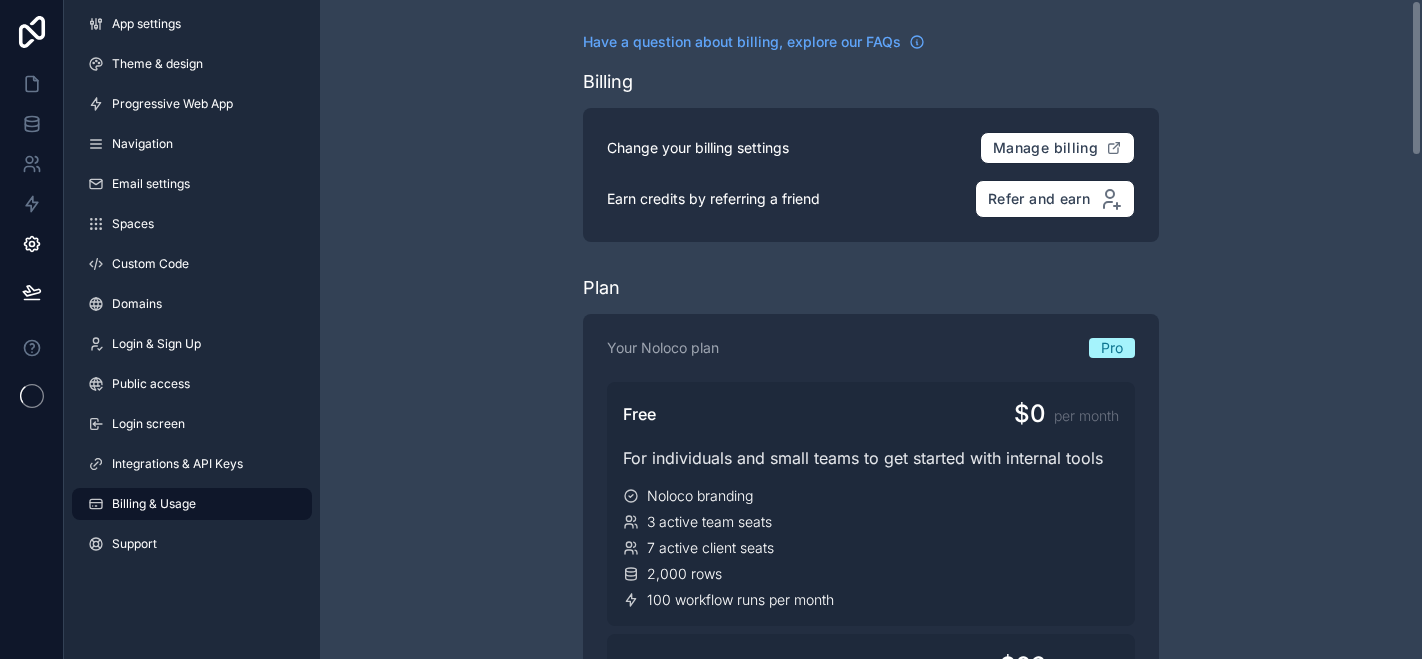 scroll, scrollTop: 0, scrollLeft: 0, axis: both 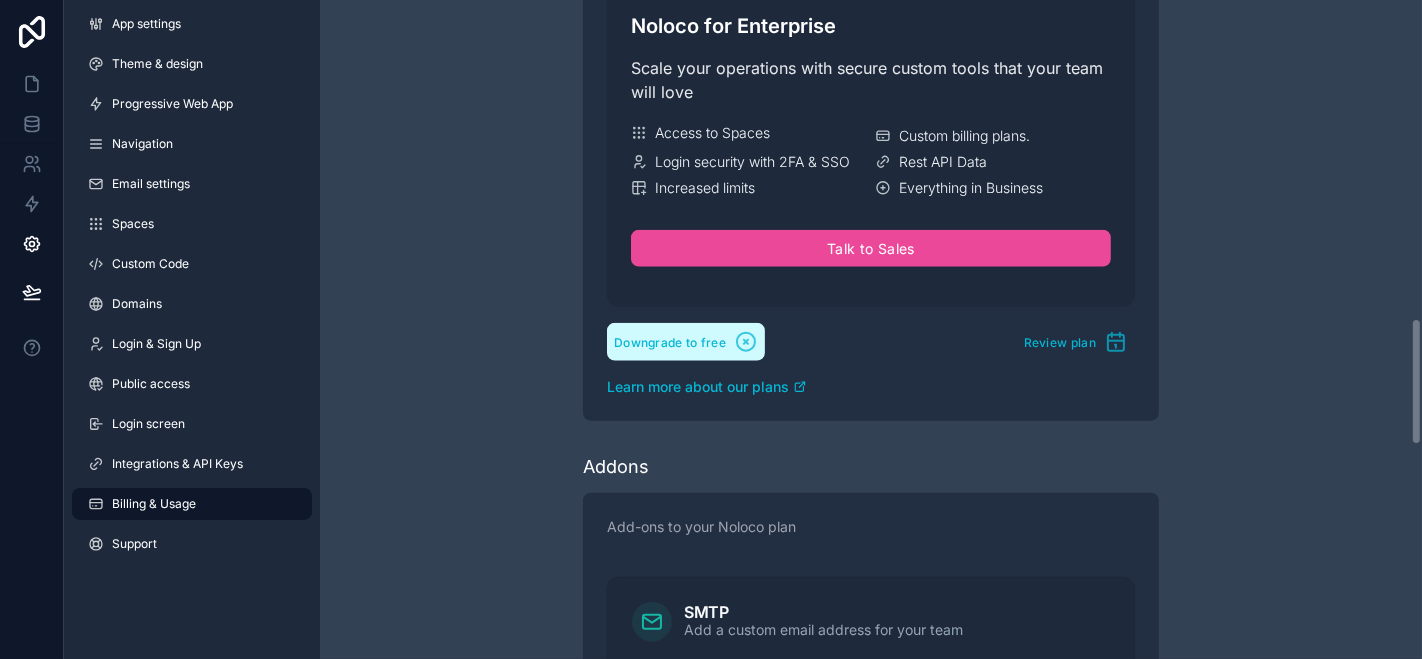 click on "Downgrade to free" at bounding box center (670, 342) 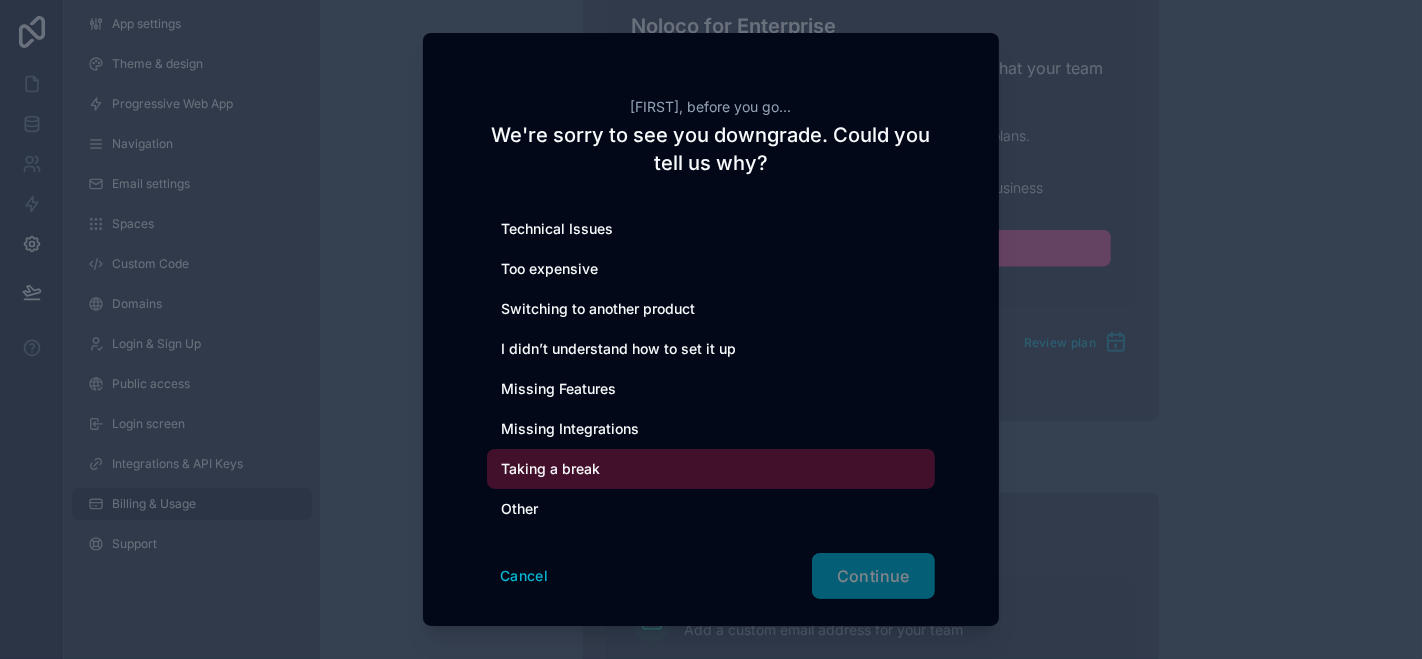click on "Taking a break" at bounding box center [711, 469] 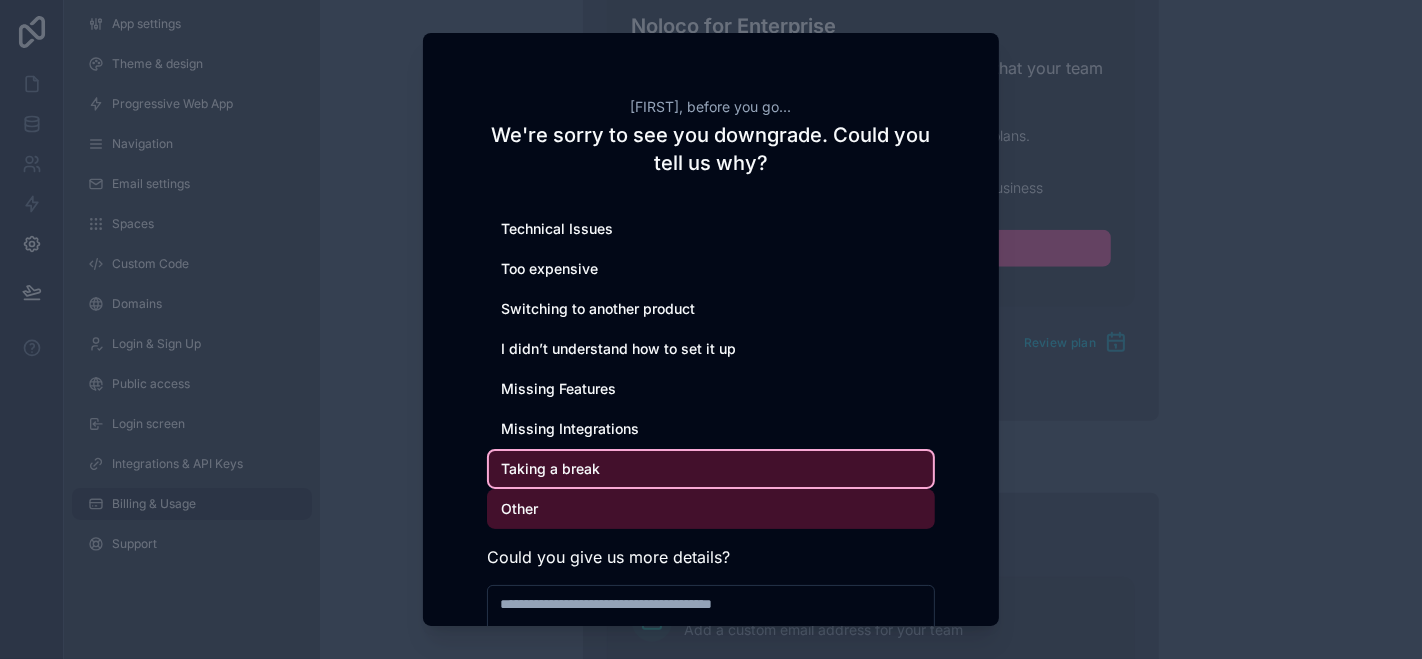 click on "Other" at bounding box center (711, 509) 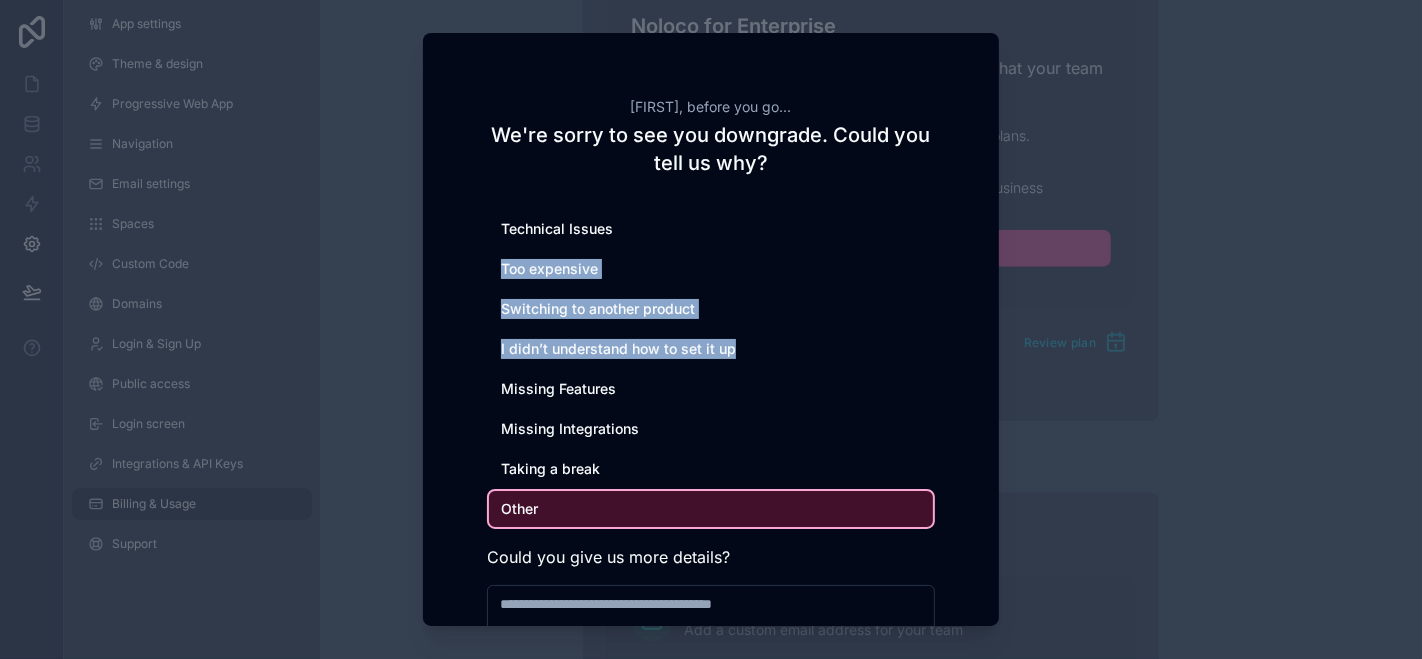 drag, startPoint x: 966, startPoint y: 247, endPoint x: 987, endPoint y: 335, distance: 90.47099 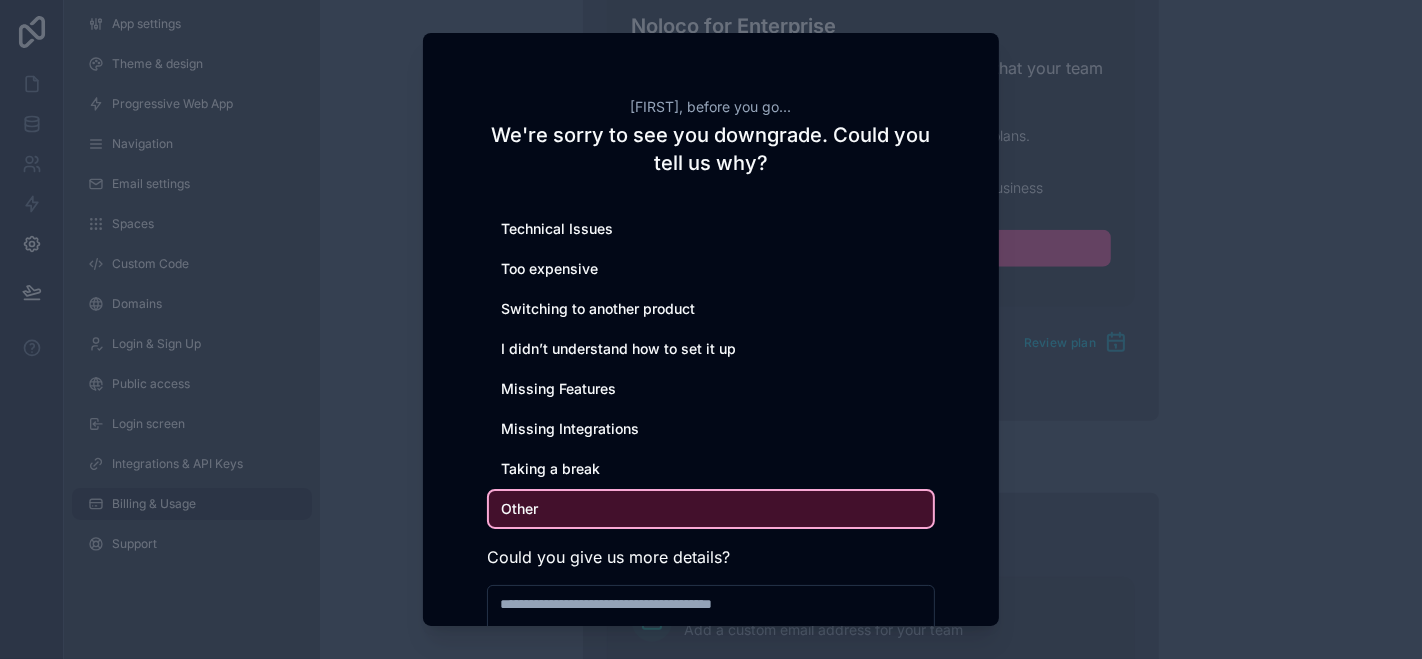 click on "Brittney, before you go... We're sorry to see you downgrade. Could you tell us why? Technical Issues Too expensive Switching to another product I didn’t understand how to set it up Missing Features Missing Integrations Taking a break Other Could you give us more details? 0 Cancel Continue" at bounding box center (711, 399) 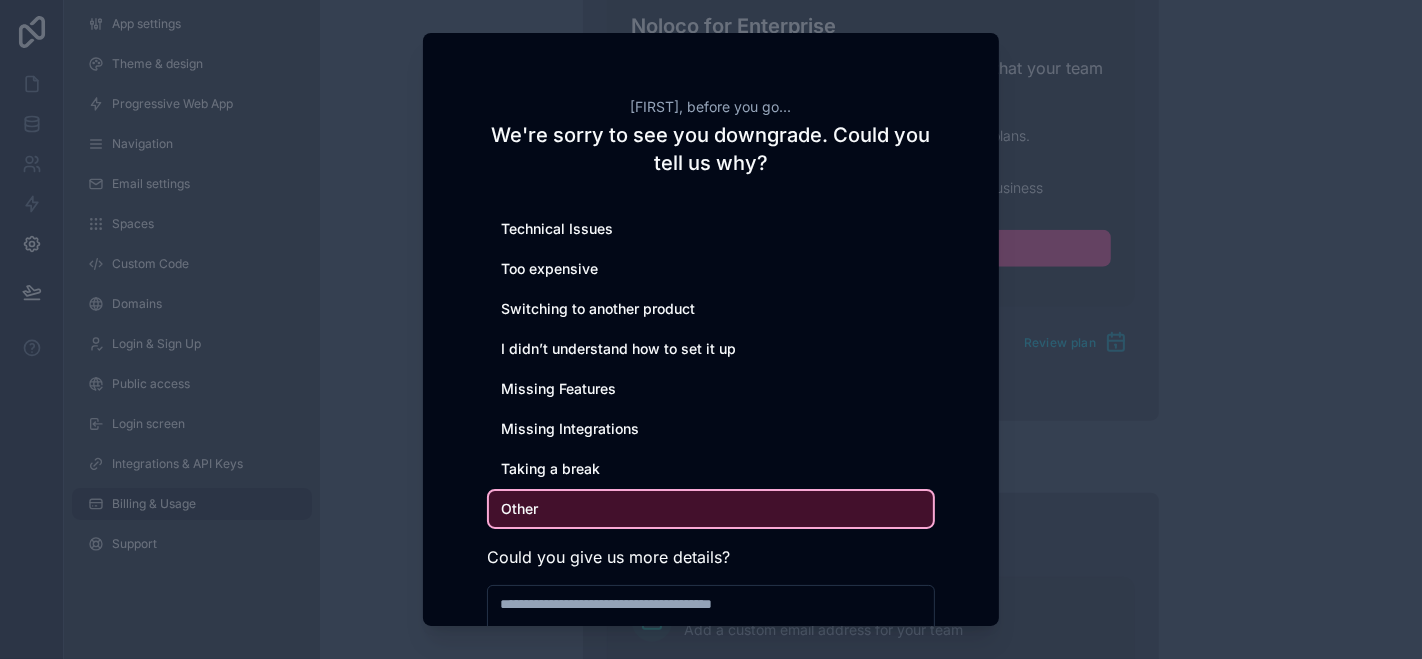 drag, startPoint x: 1300, startPoint y: 440, endPoint x: 1280, endPoint y: 440, distance: 20 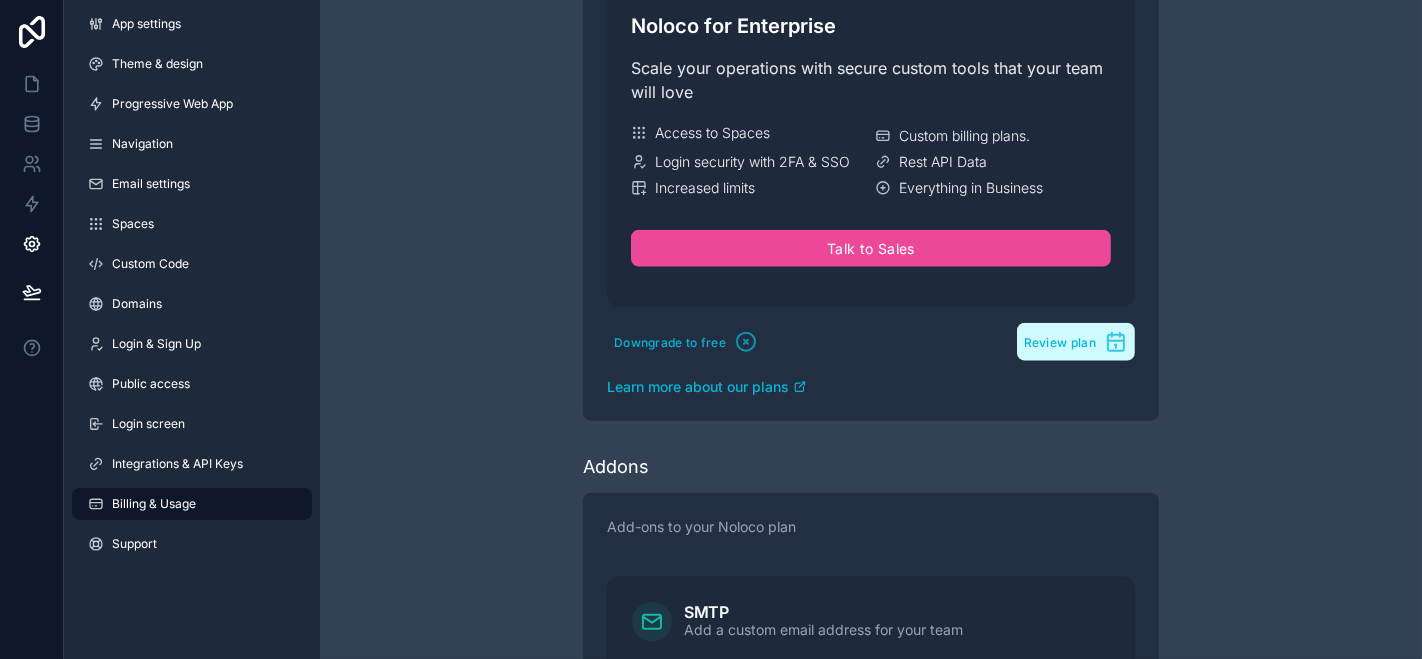 click on "Review plan" at bounding box center (1060, 342) 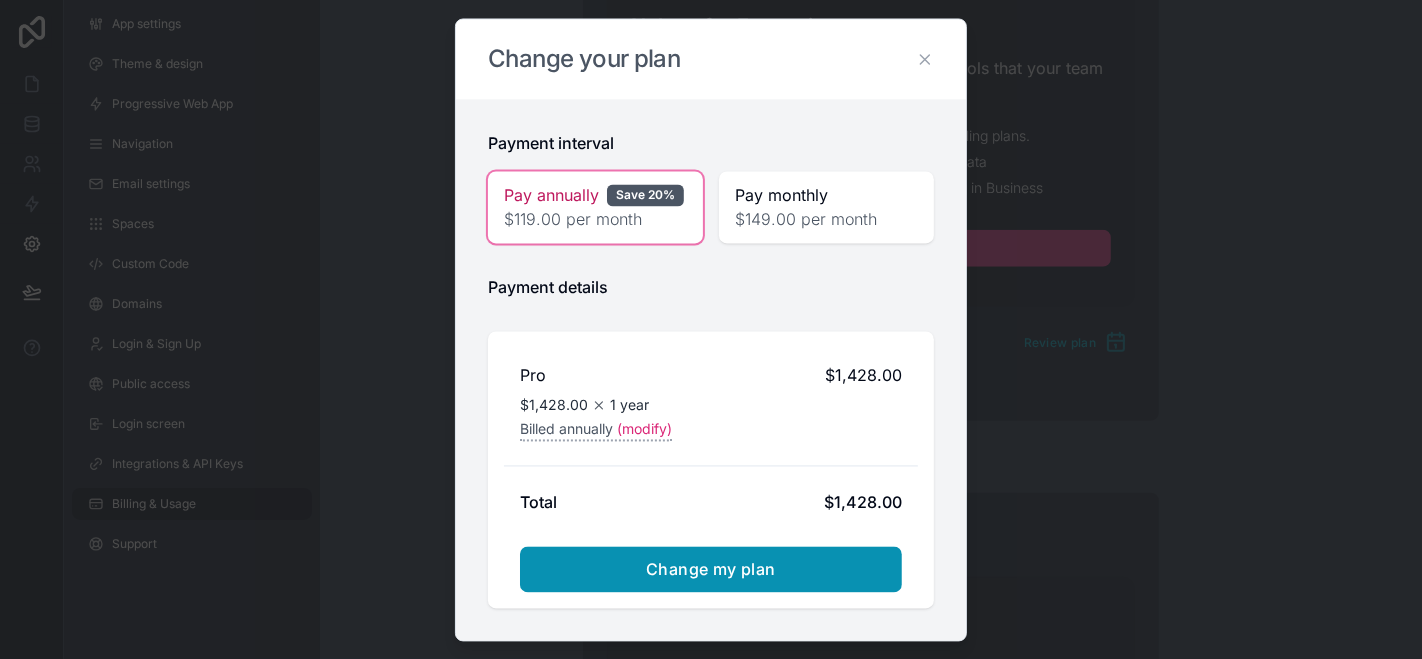 click on "Change my plan" at bounding box center [711, 569] 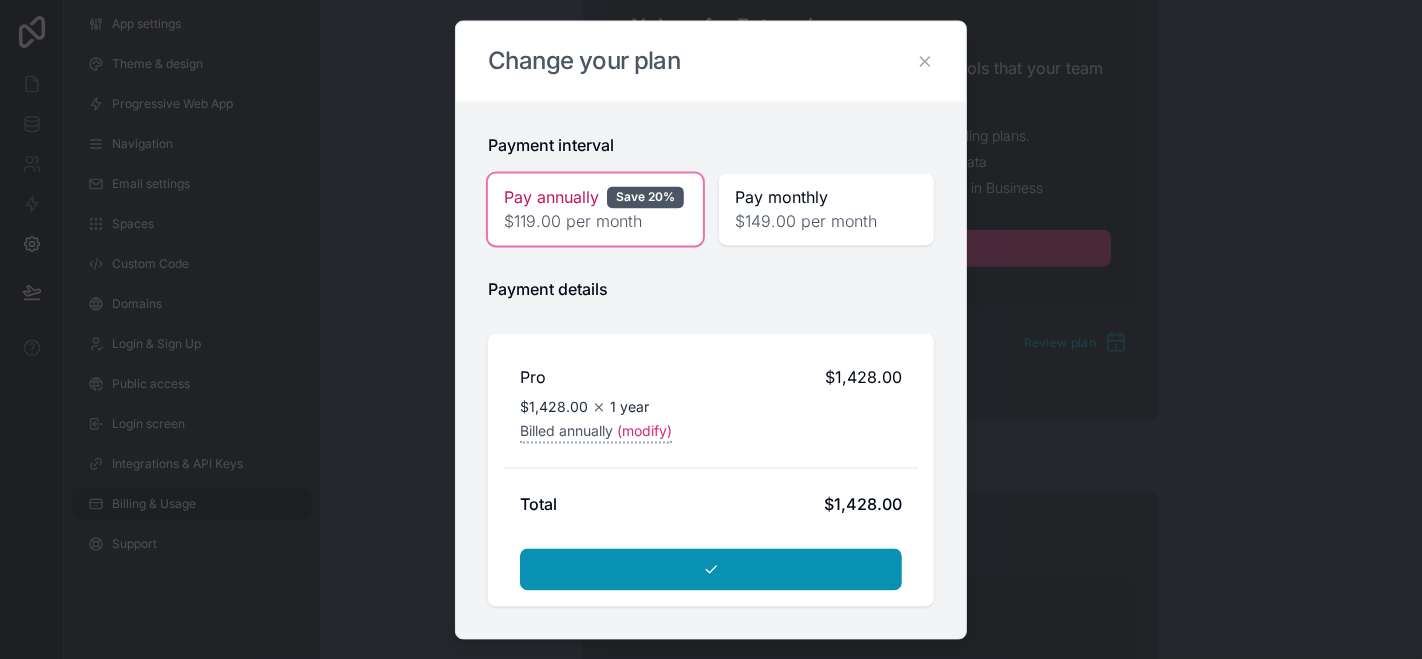 click on "(modify)" at bounding box center [644, 431] 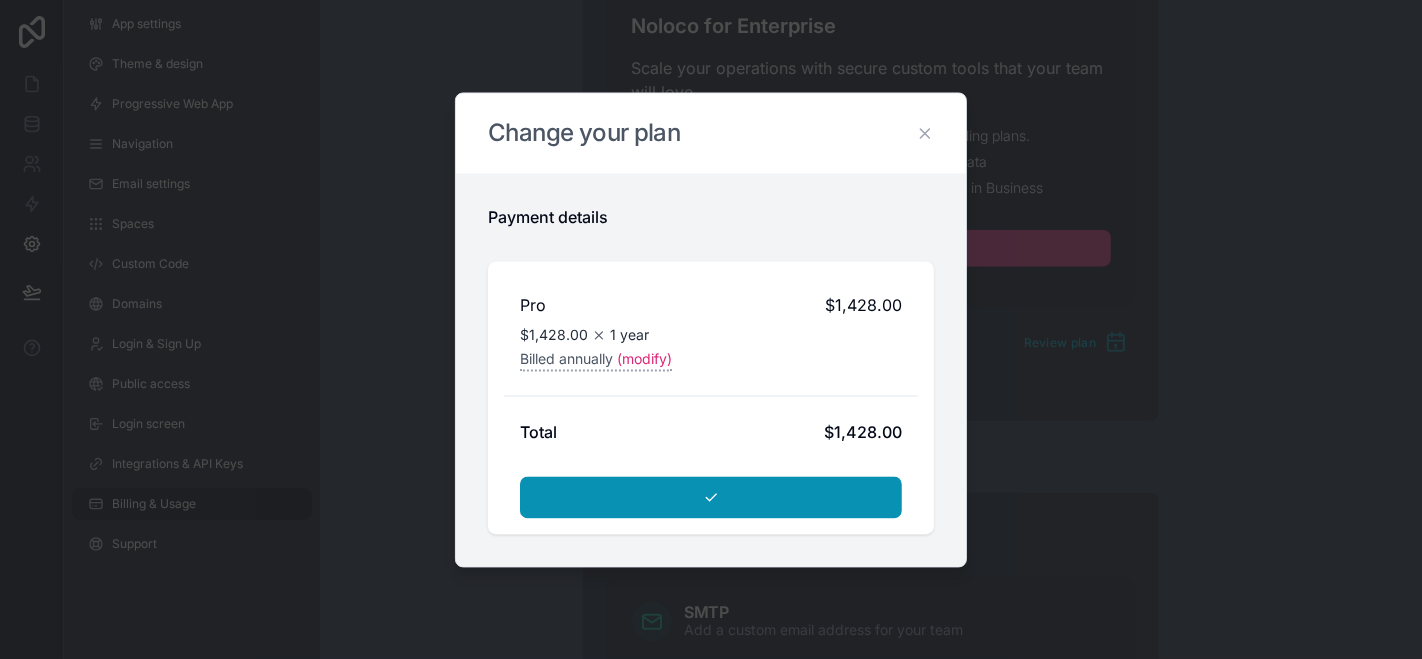 click on "Change your plan" at bounding box center [711, 133] 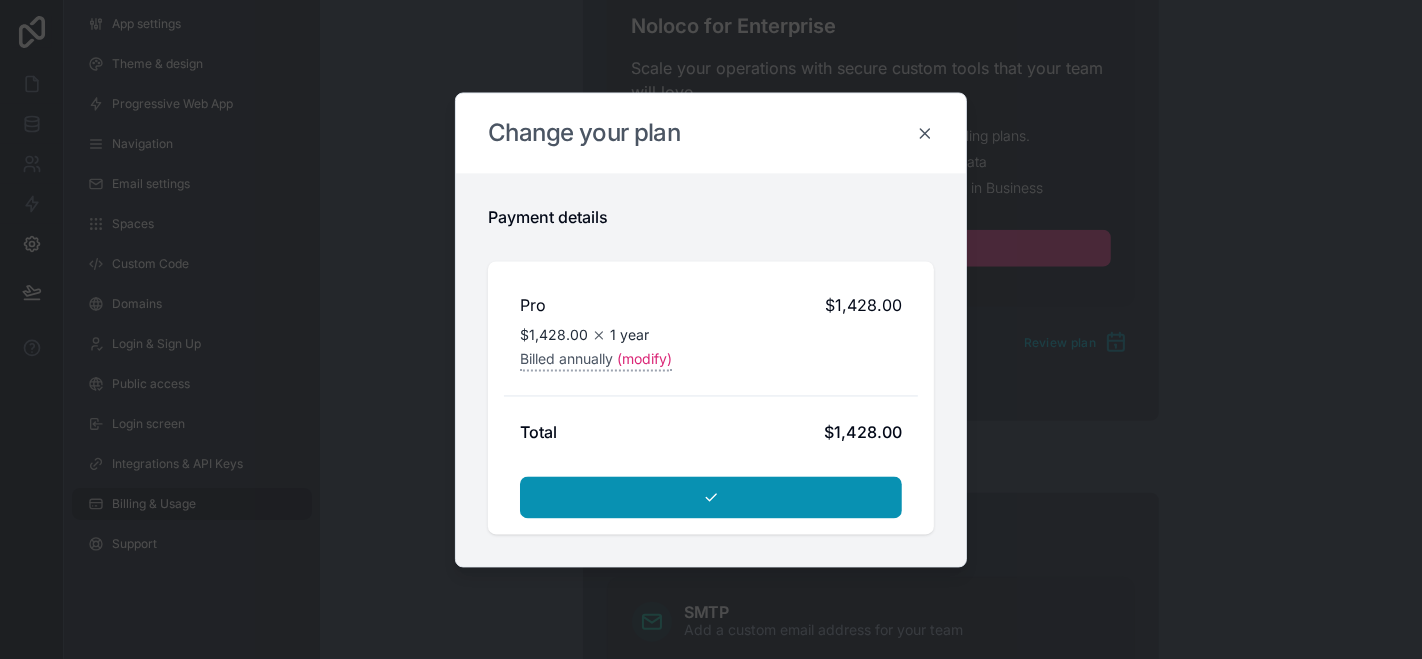 click 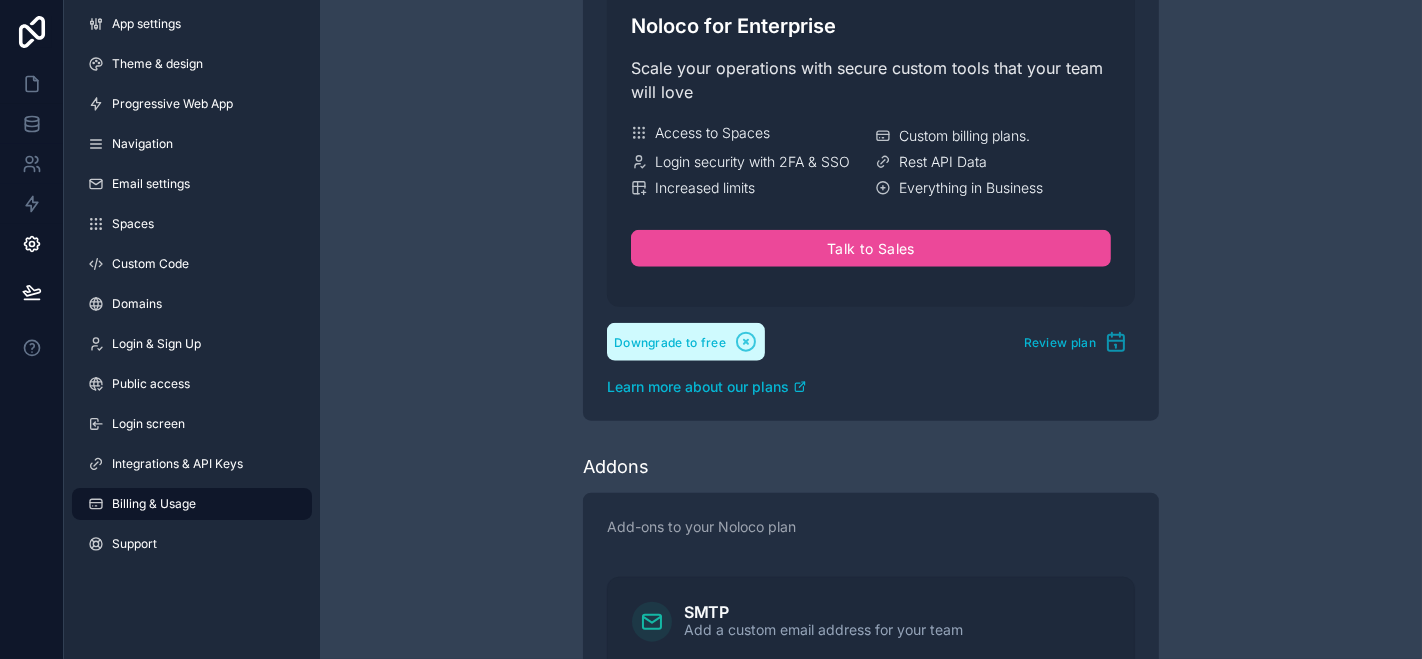 click 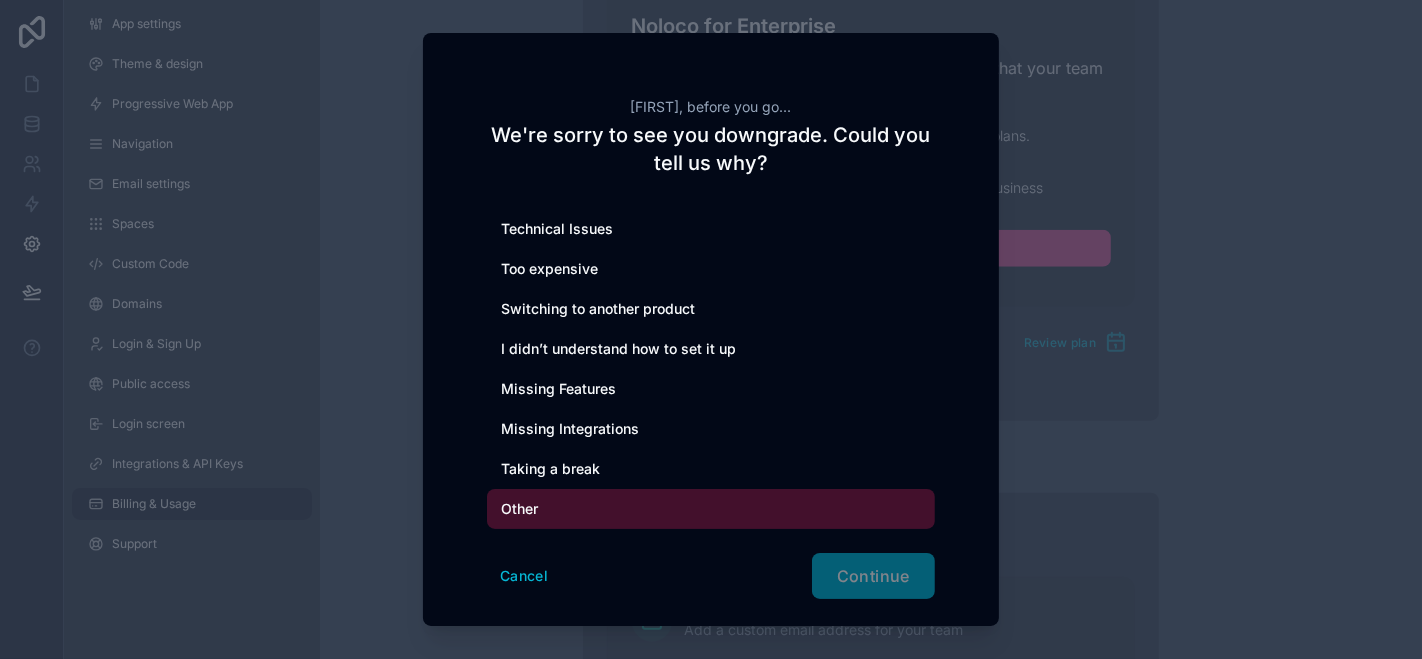click on "Other" at bounding box center [711, 509] 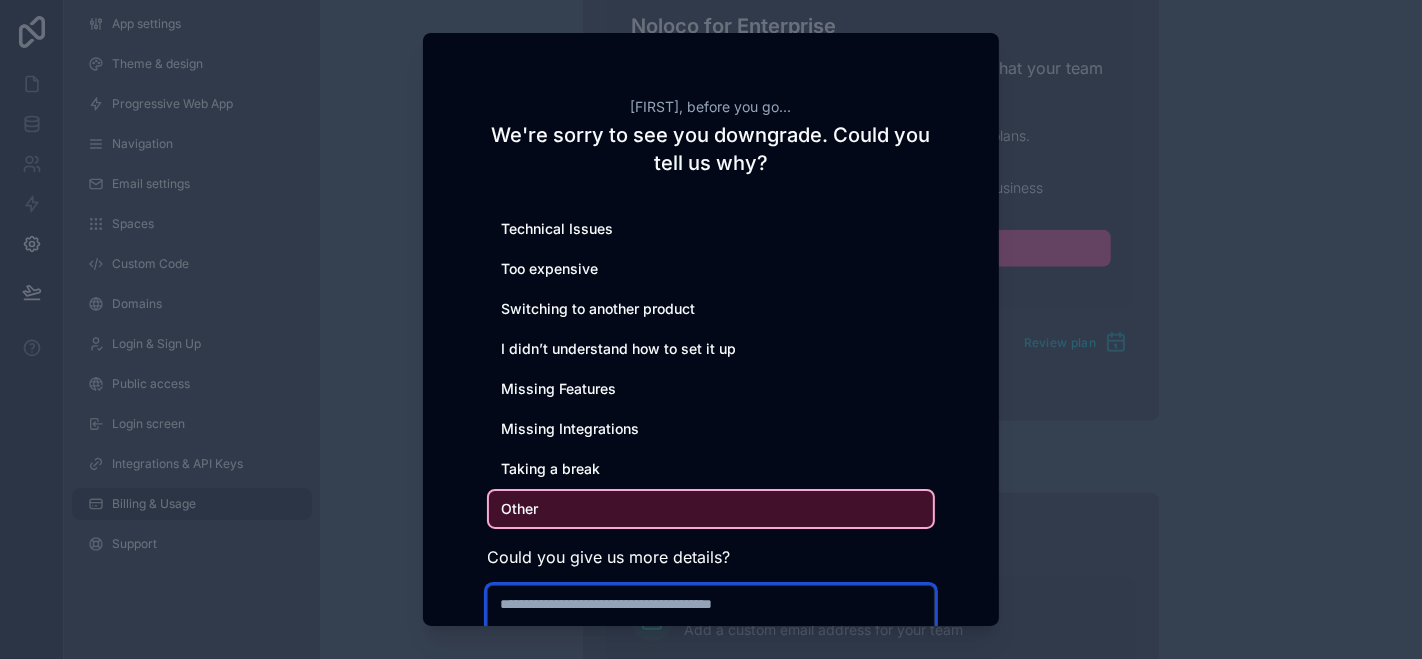 click at bounding box center [711, 624] 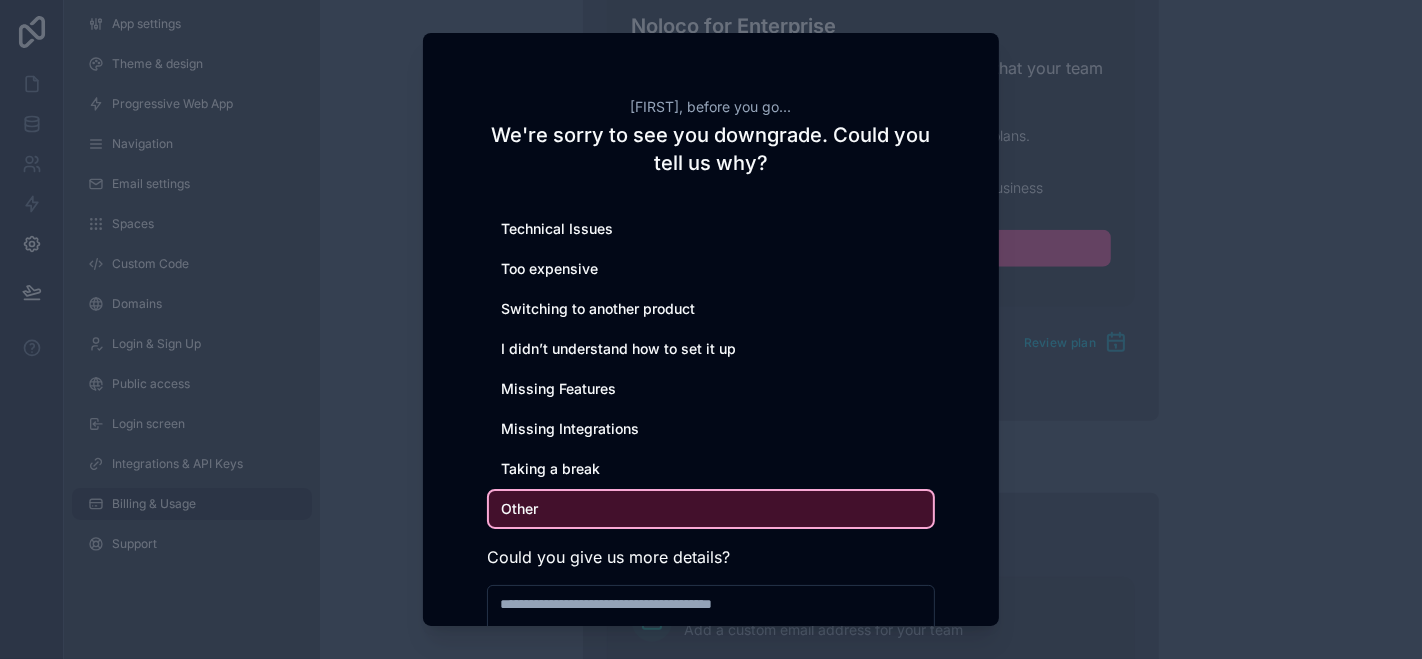 click on "Brittney, before you go... We're sorry to see you downgrade. Could you tell us why? Technical Issues Too expensive Switching to another product I didn’t understand how to set it up Missing Features Missing Integrations Taking a break Other Could you give us more details? 0 Cancel Continue" at bounding box center (711, 399) 